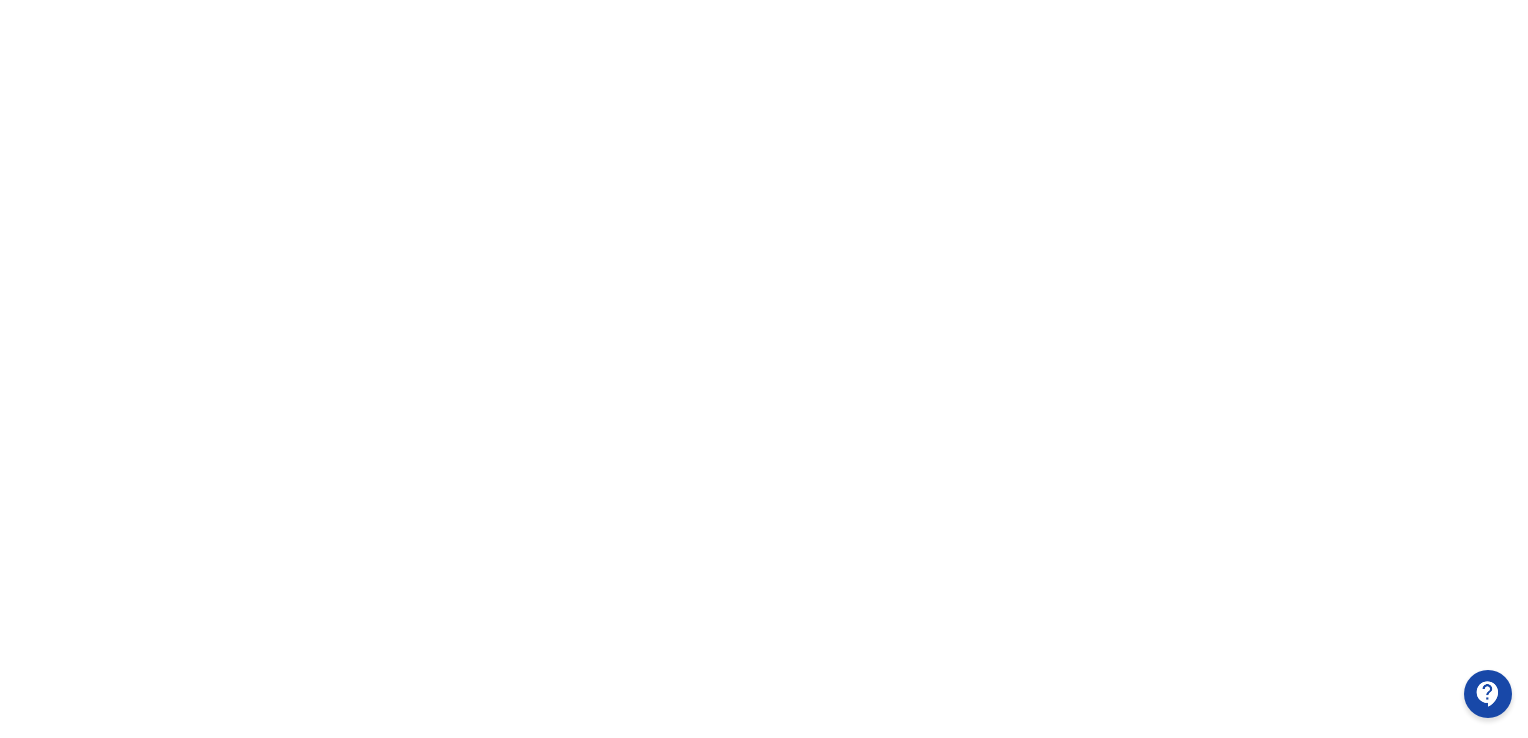 scroll, scrollTop: 0, scrollLeft: 0, axis: both 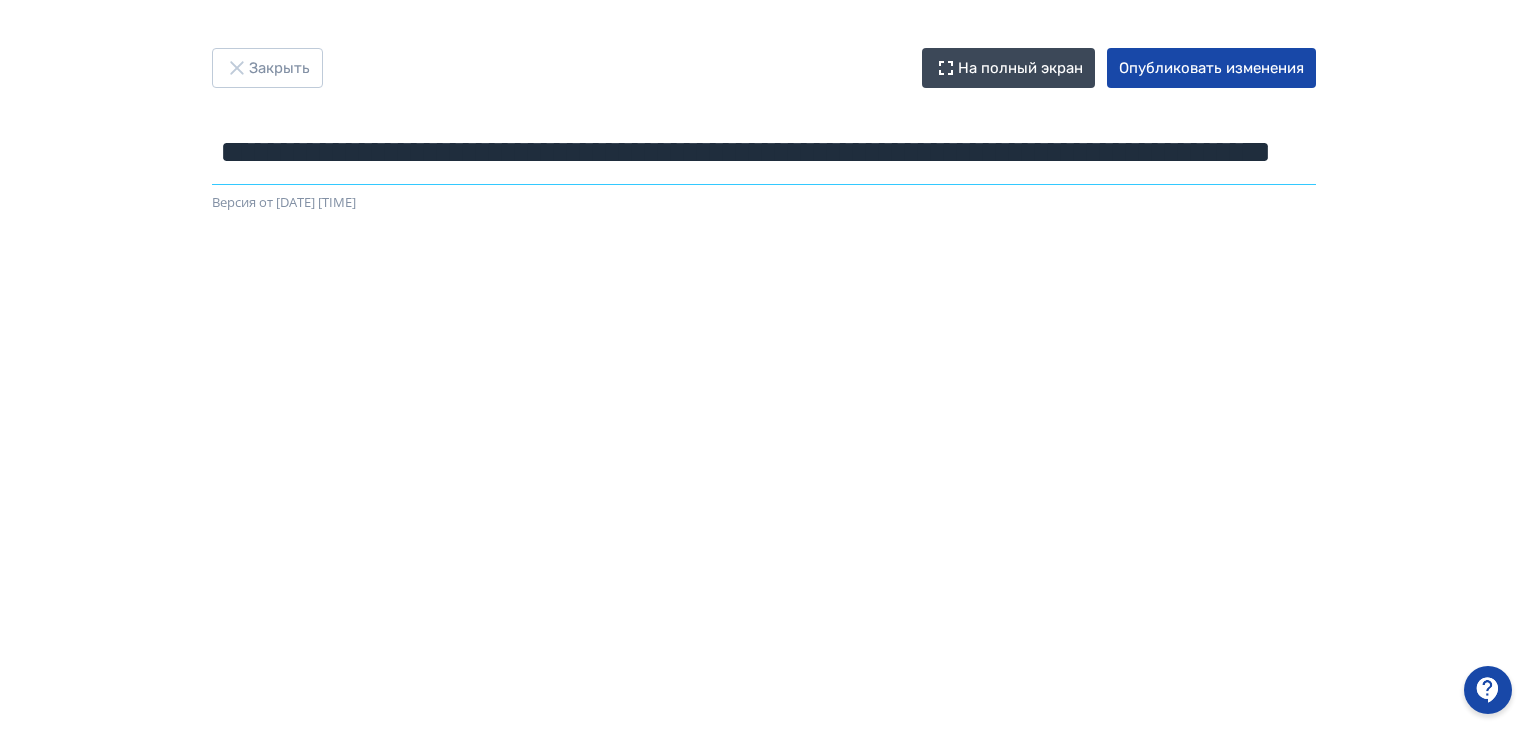 click on "**********" at bounding box center [764, 152] 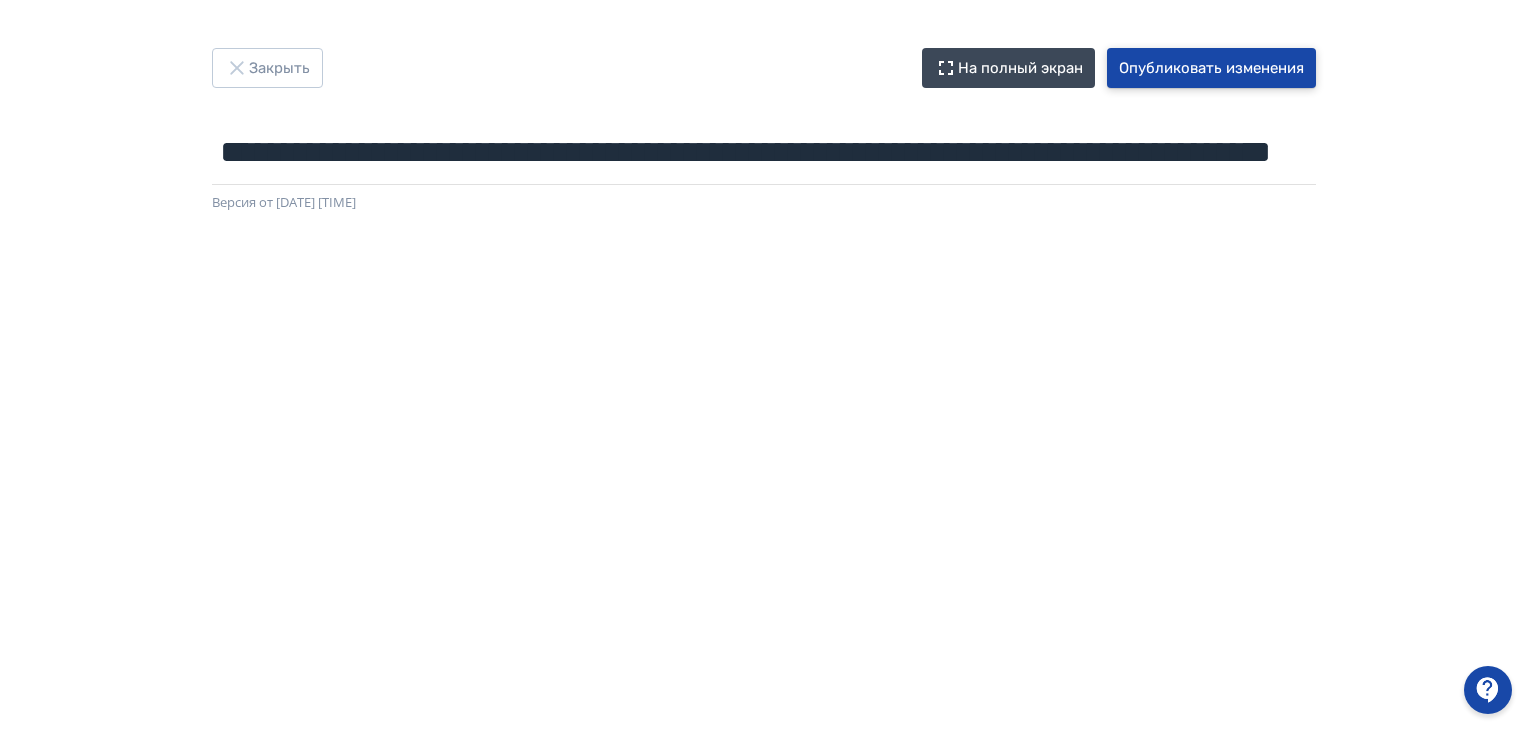 drag, startPoint x: 1268, startPoint y: 70, endPoint x: 1252, endPoint y: 98, distance: 32.24903 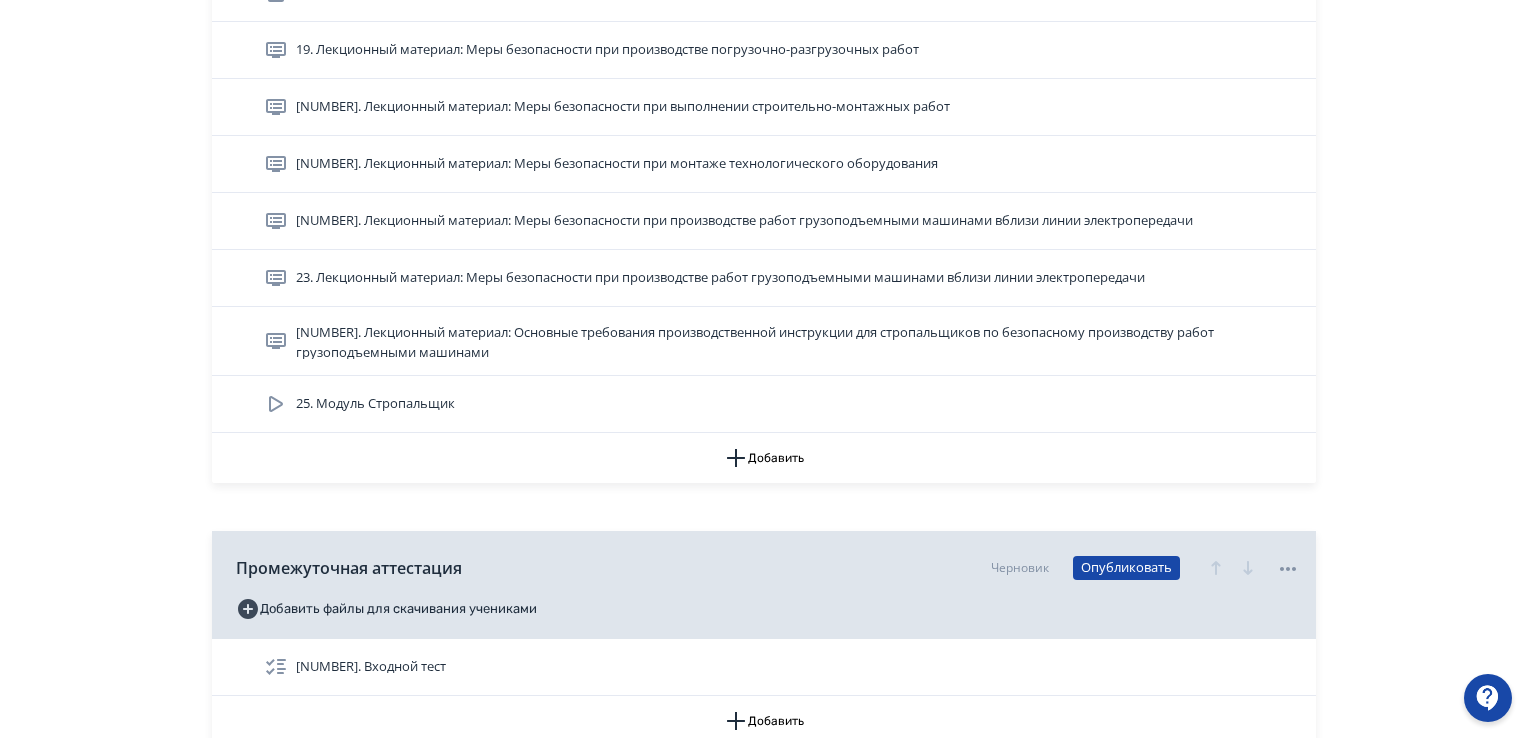 scroll, scrollTop: 1776, scrollLeft: 0, axis: vertical 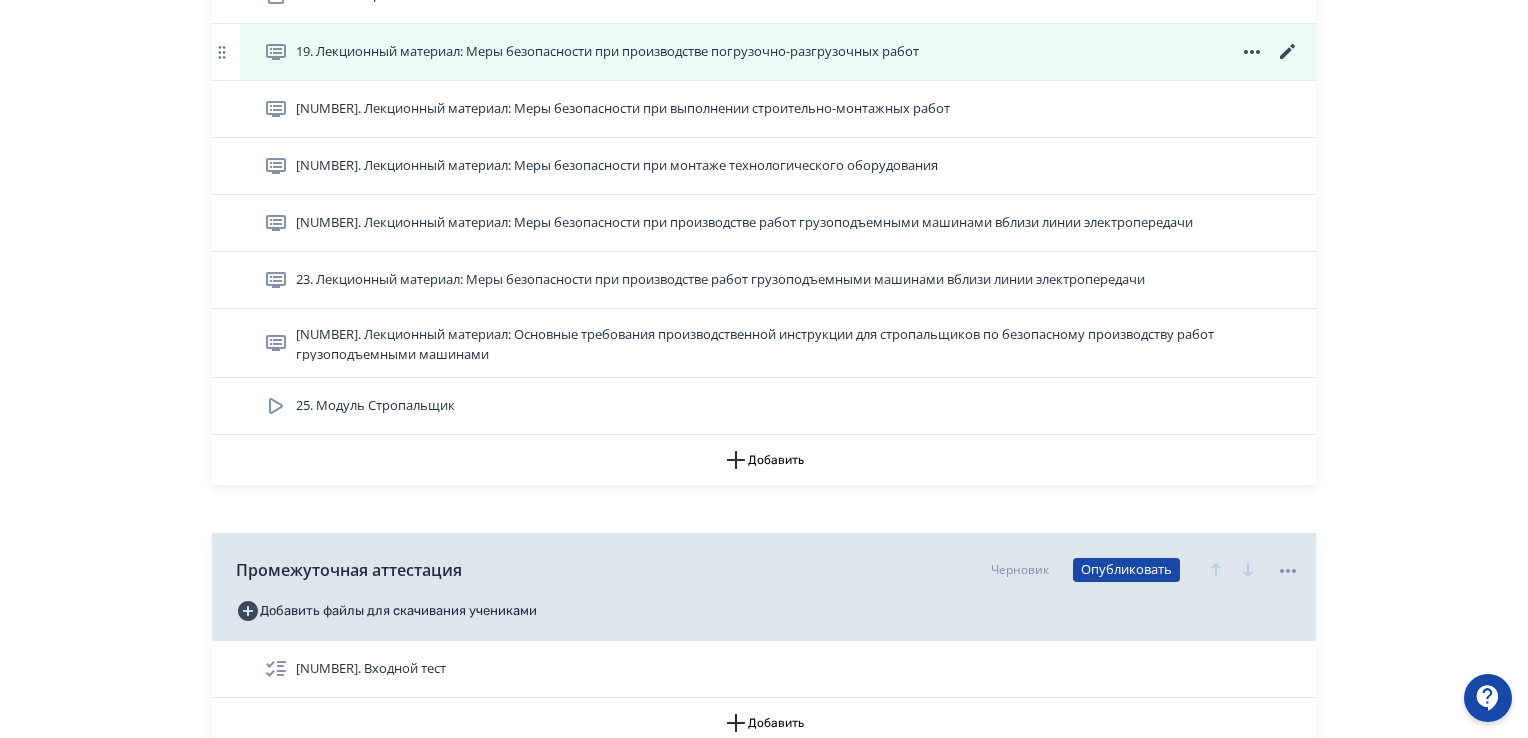 drag, startPoint x: 869, startPoint y: 54, endPoint x: 868, endPoint y: 20, distance: 34.0147 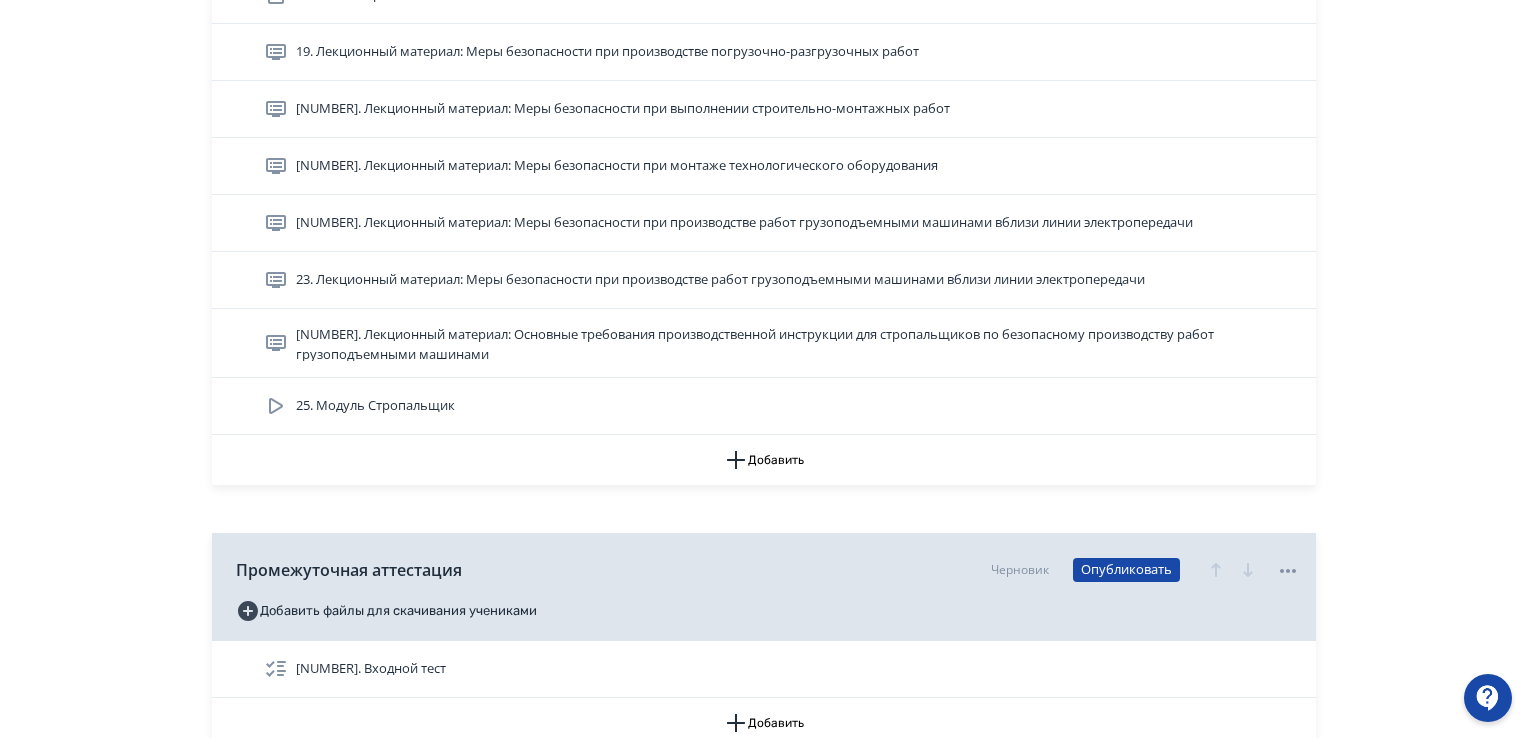 click on "19. Лекционный материал: Меры безопасности при производстве погрузочно-разгрузочных работ" at bounding box center (607, 52) 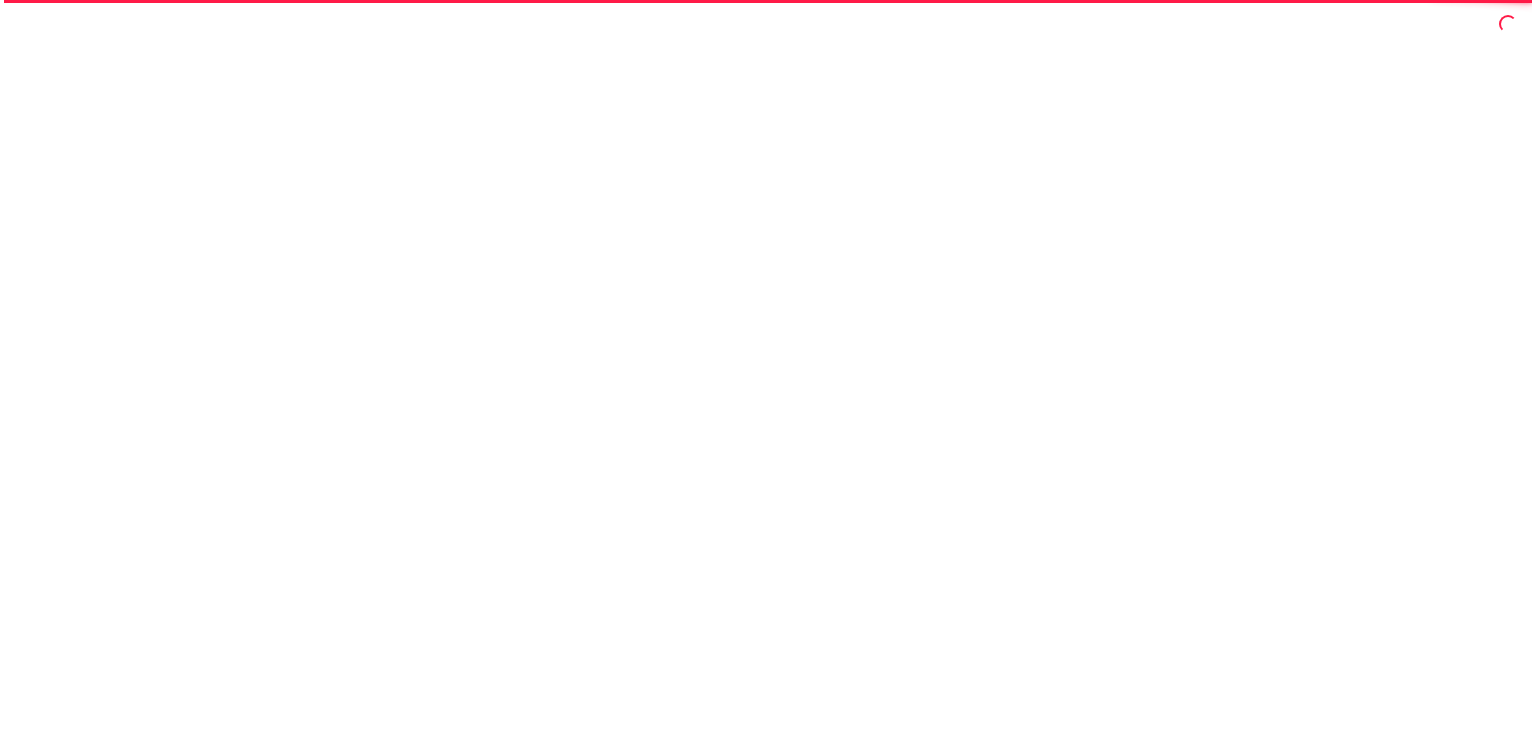 scroll, scrollTop: 0, scrollLeft: 0, axis: both 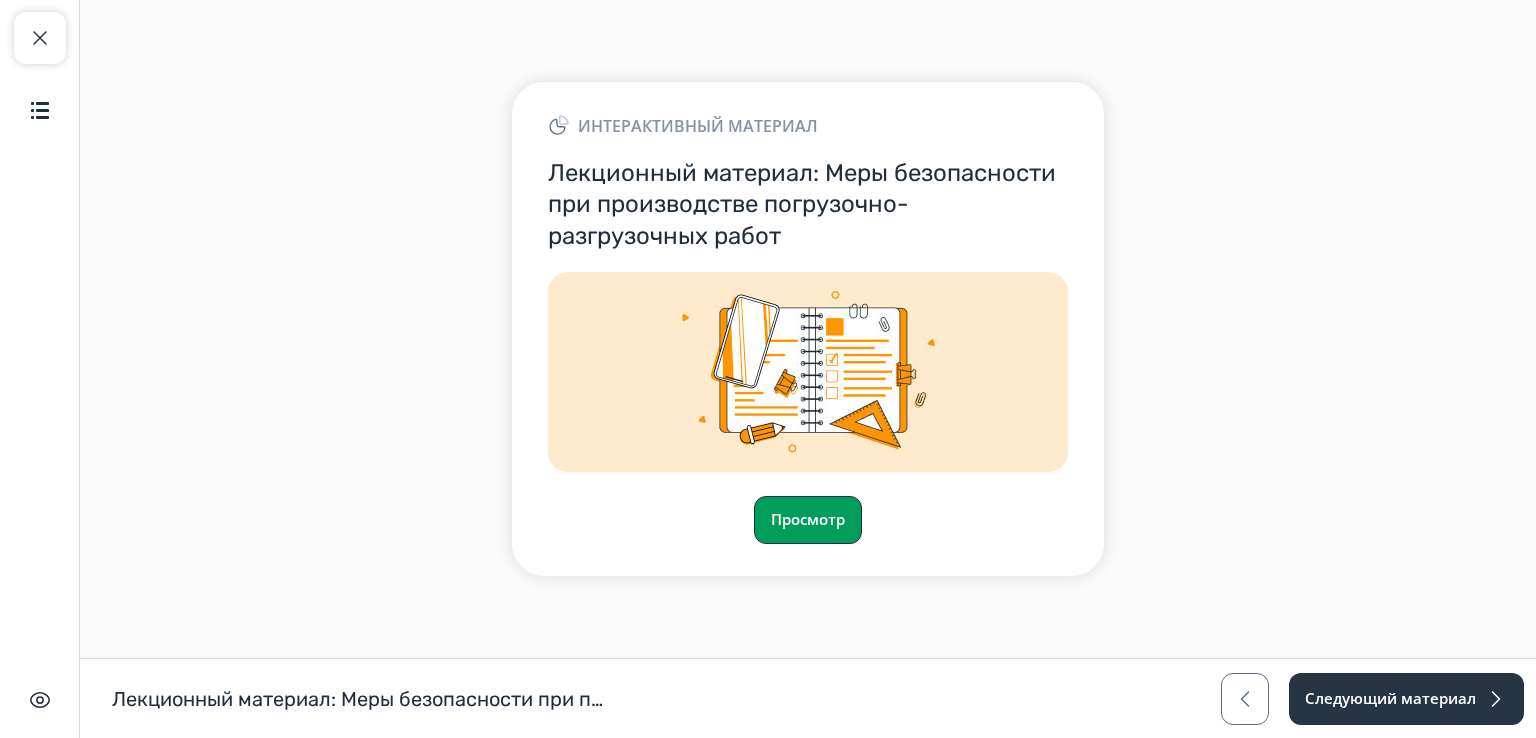 click on "Просмотр" at bounding box center (808, 520) 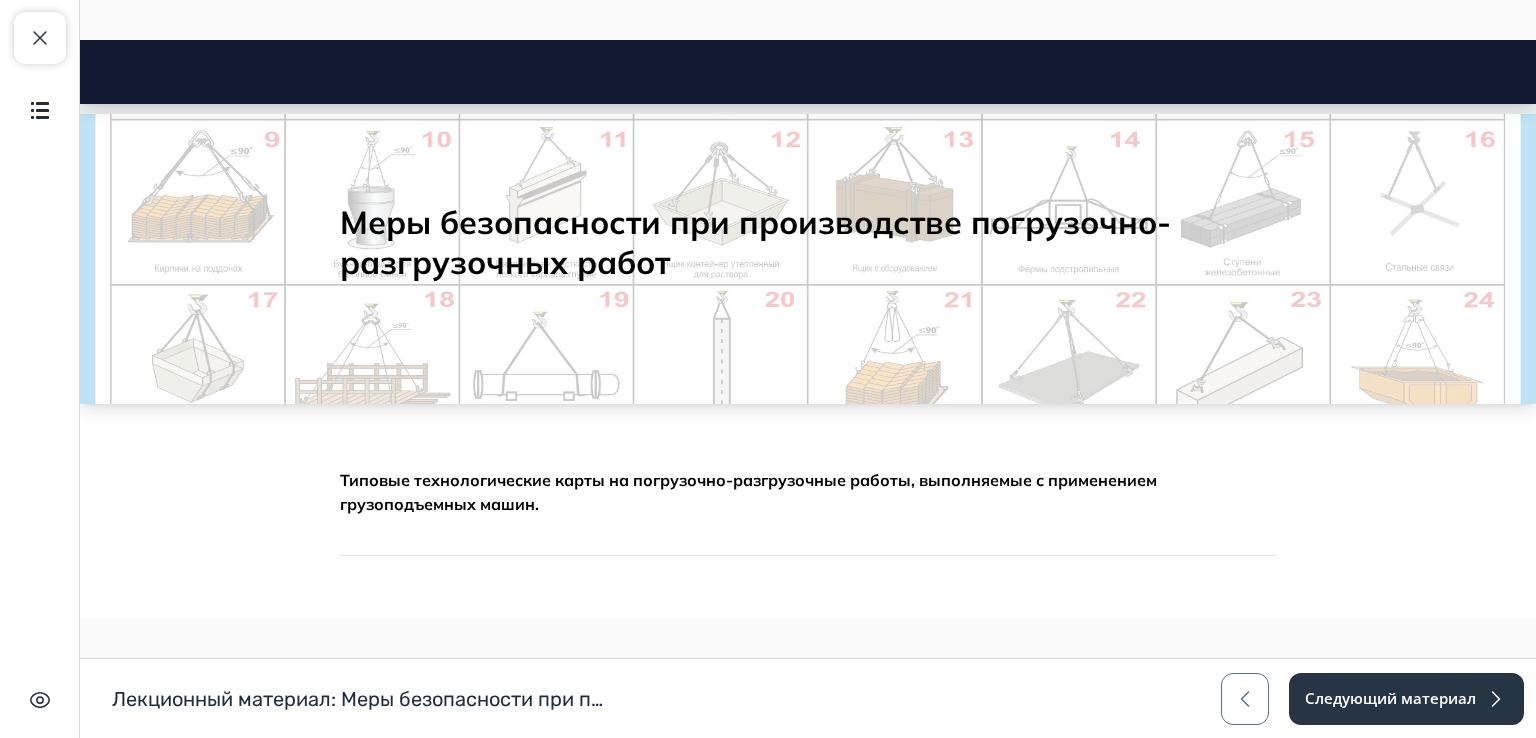 scroll, scrollTop: 0, scrollLeft: 0, axis: both 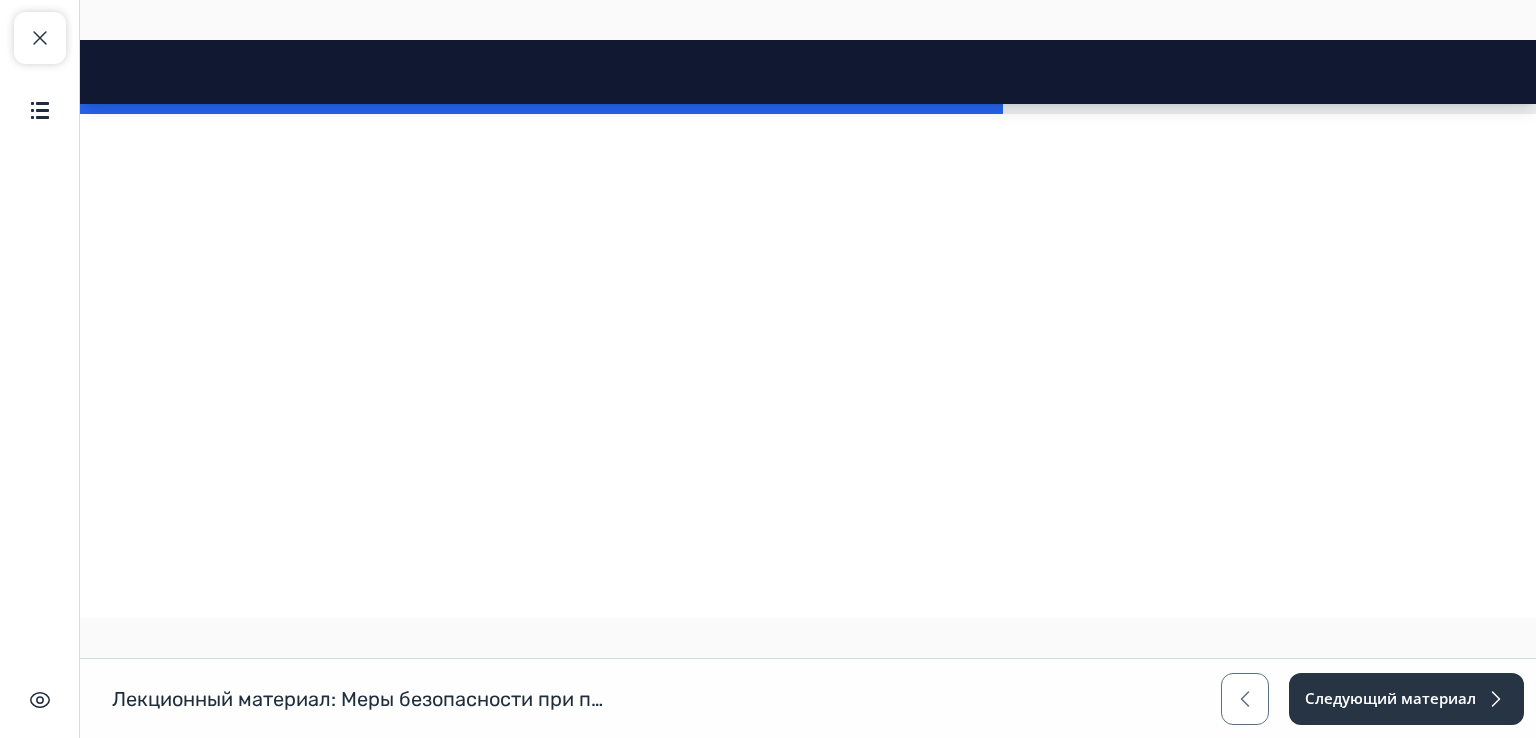 drag, startPoint x: 1512, startPoint y: 189, endPoint x: 1499, endPoint y: 709, distance: 520.1625 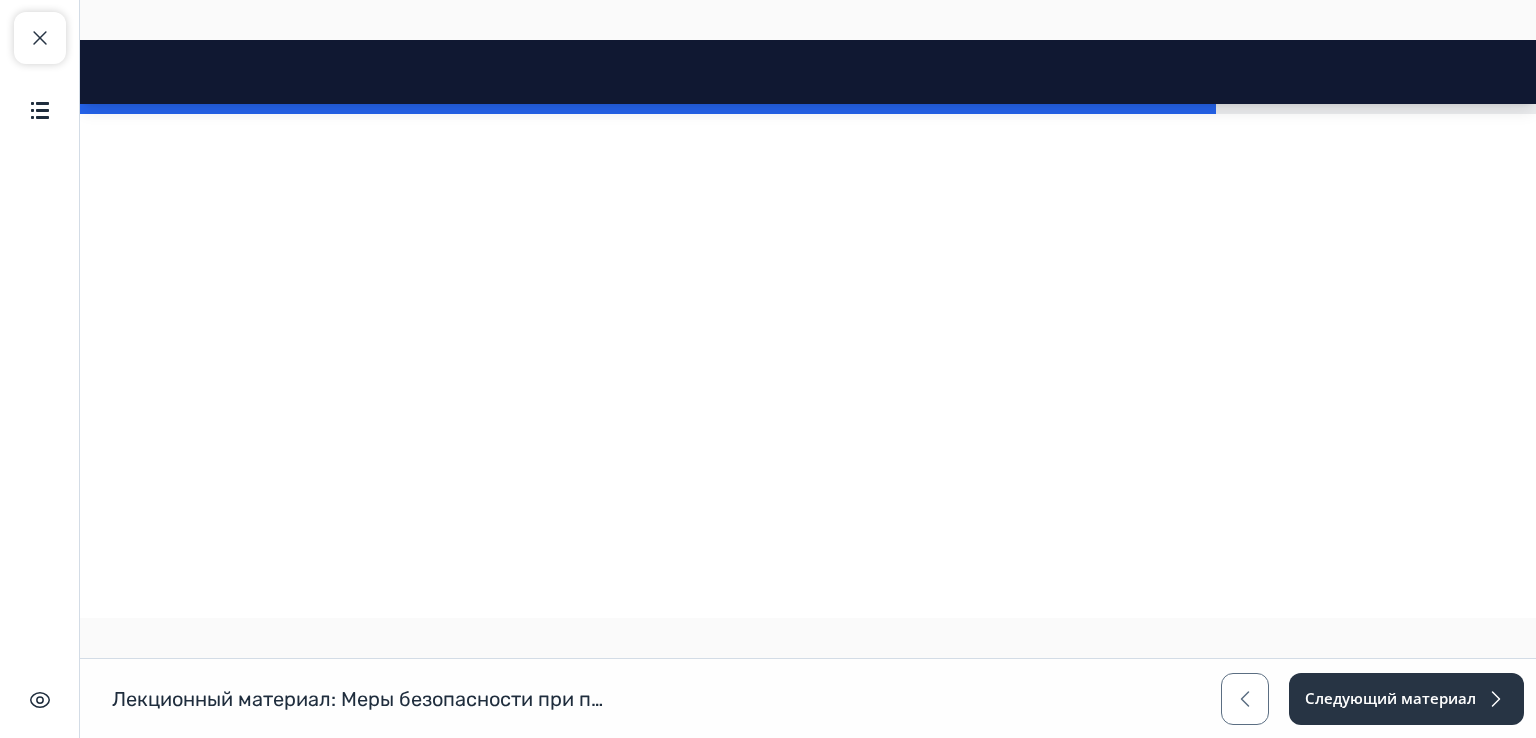 scroll, scrollTop: 9856, scrollLeft: 0, axis: vertical 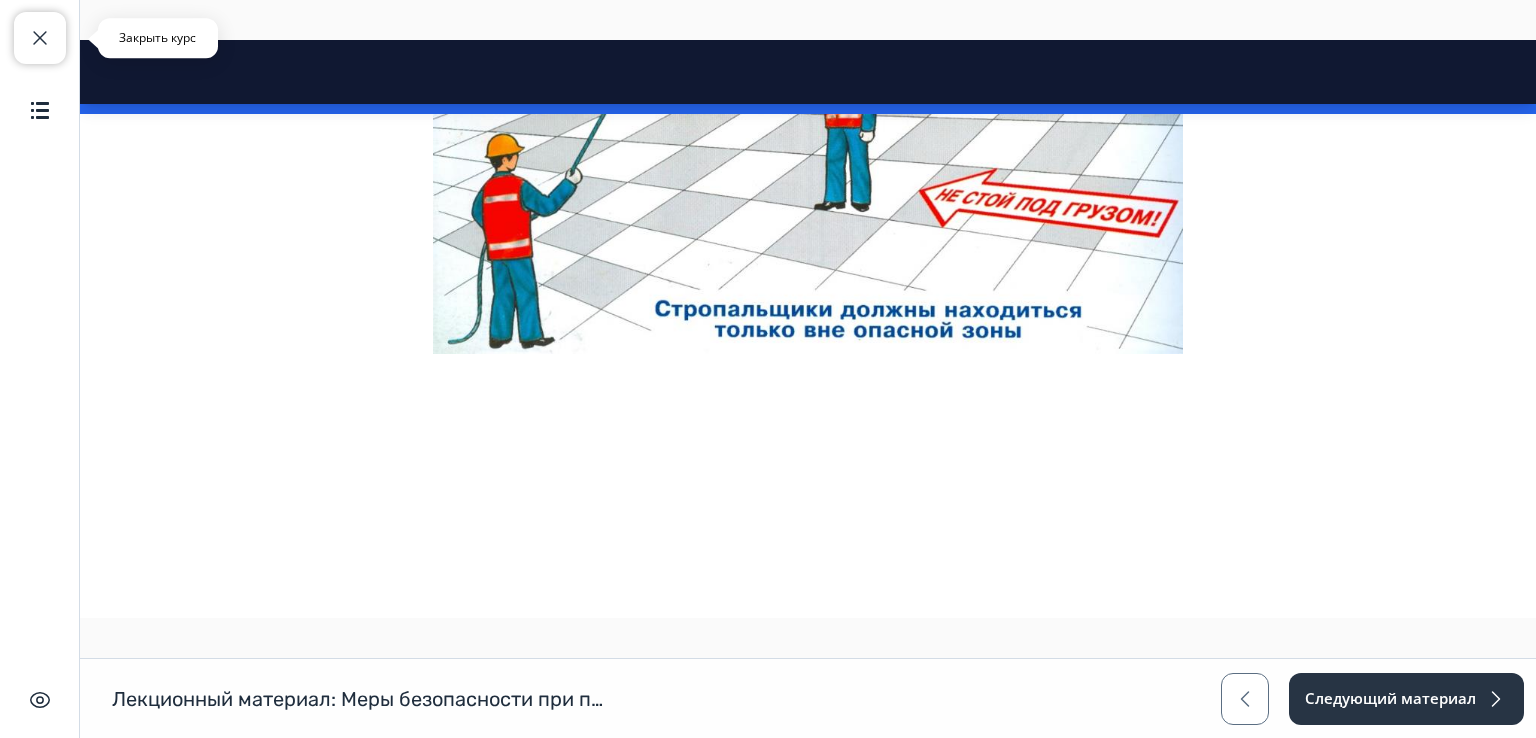 click at bounding box center [40, 38] 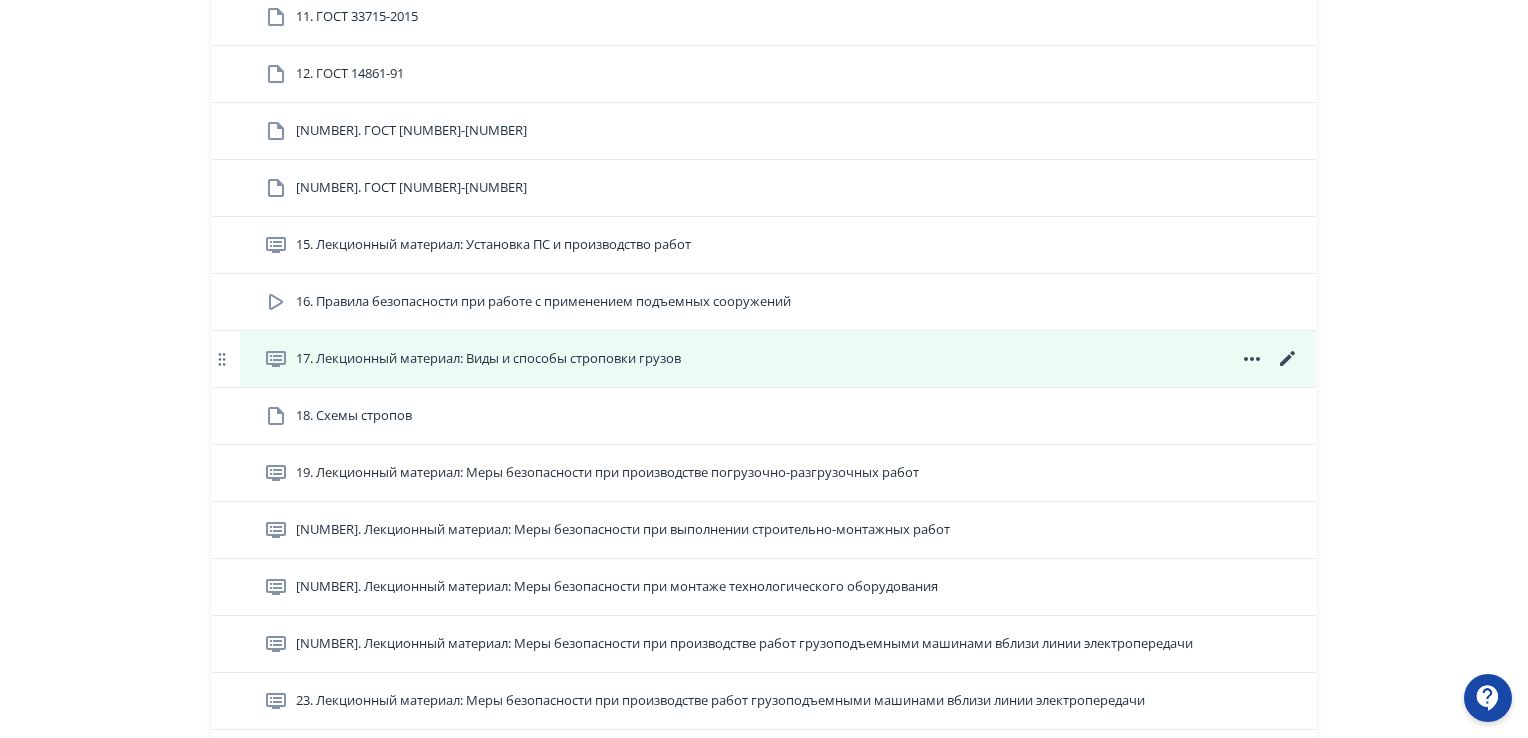scroll, scrollTop: 1400, scrollLeft: 0, axis: vertical 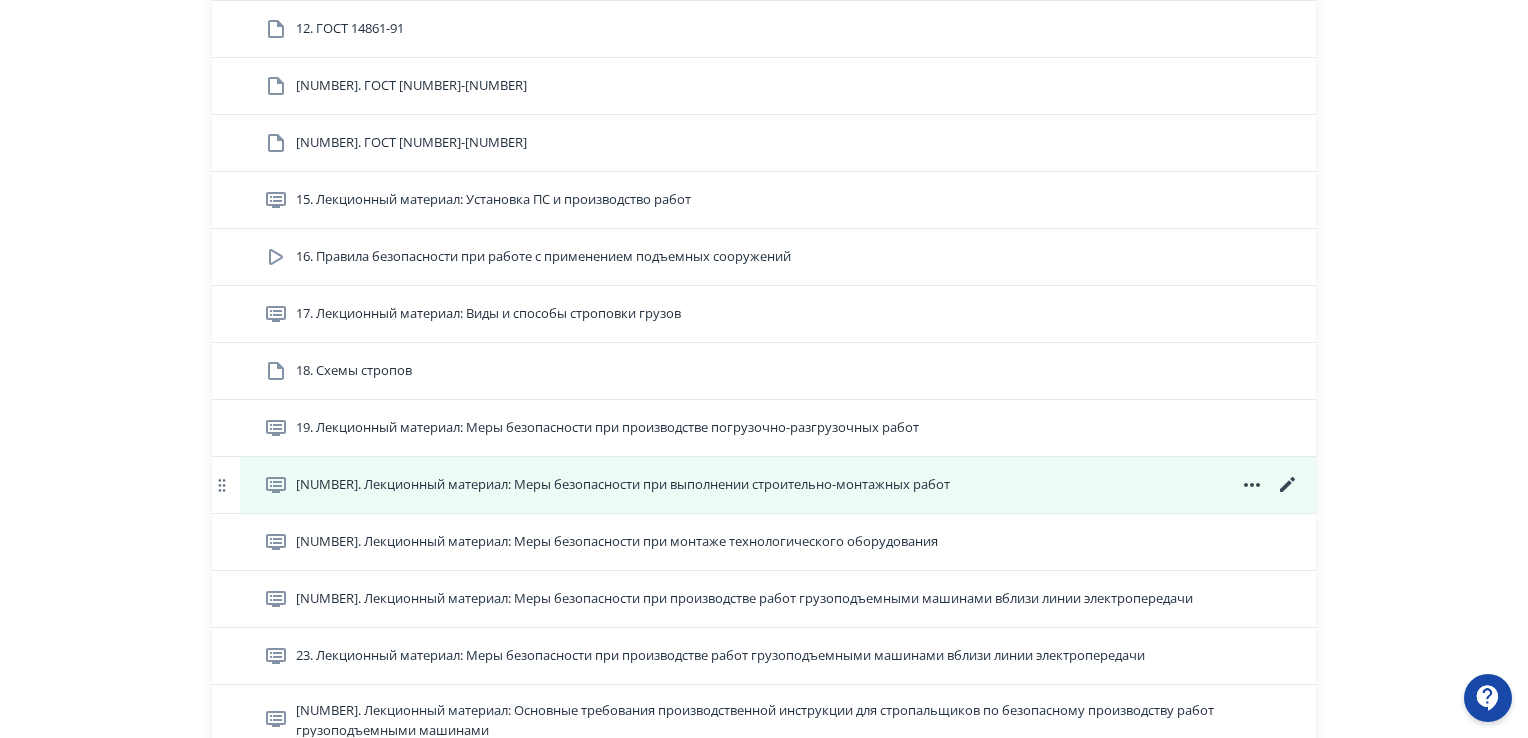click 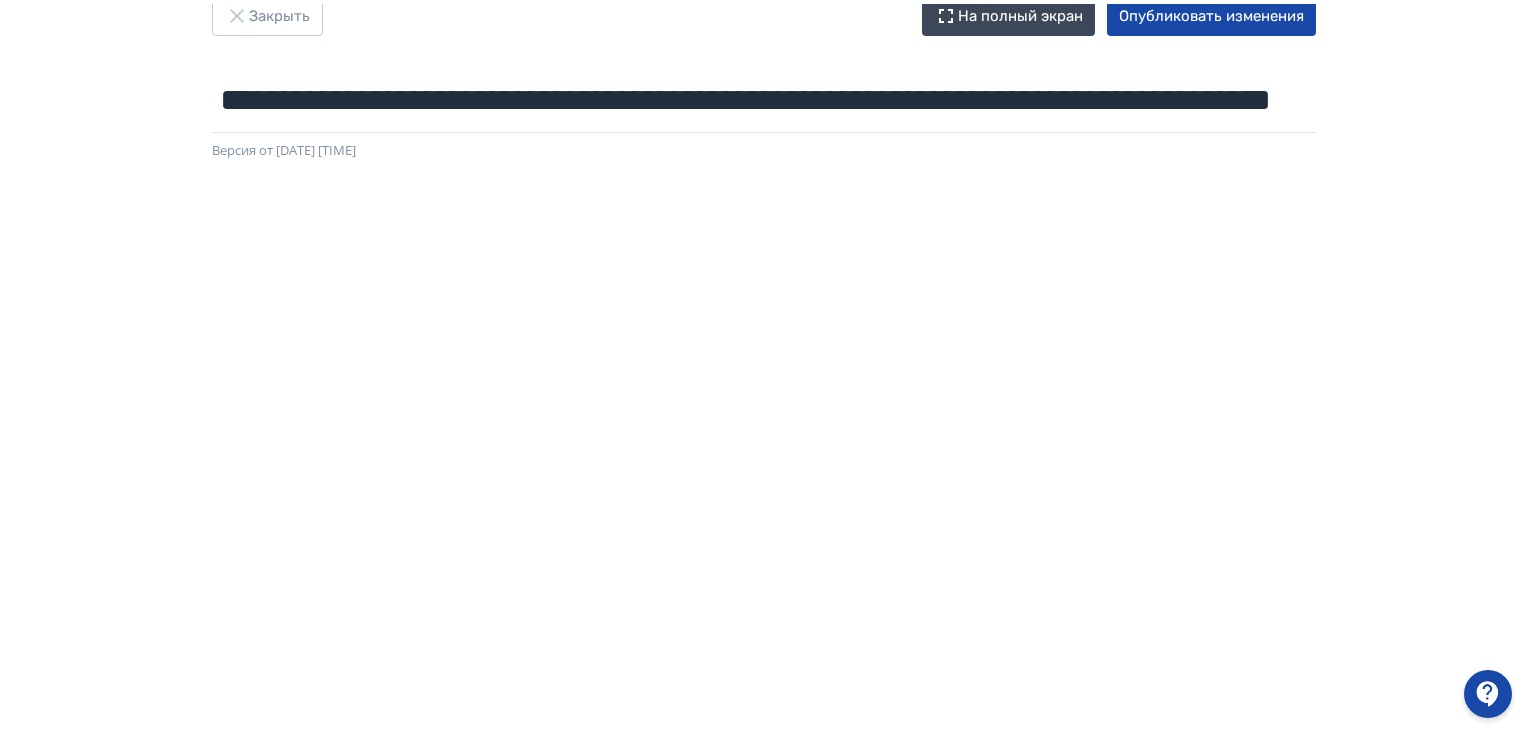scroll, scrollTop: 0, scrollLeft: 0, axis: both 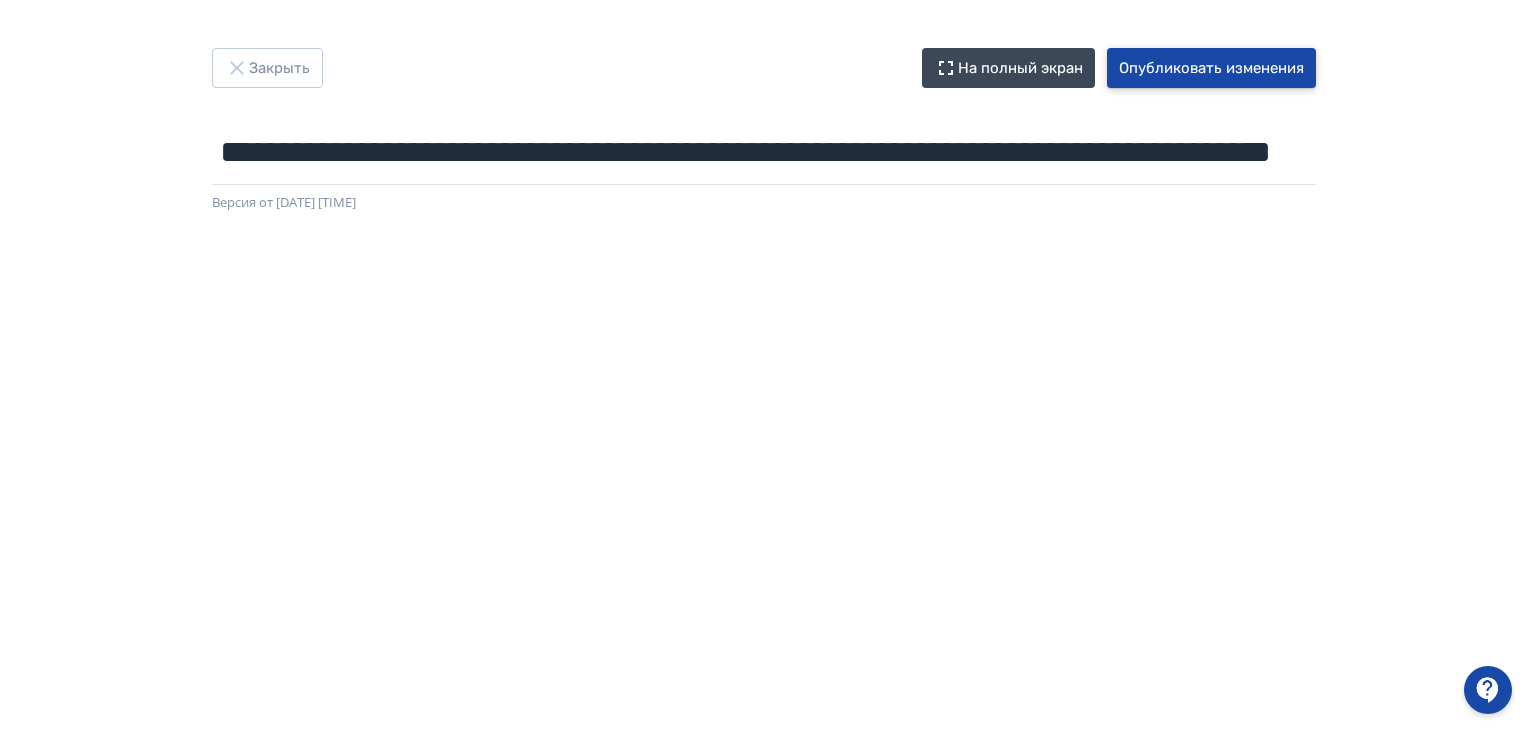 click on "Опубликовать изменения" at bounding box center [1211, 68] 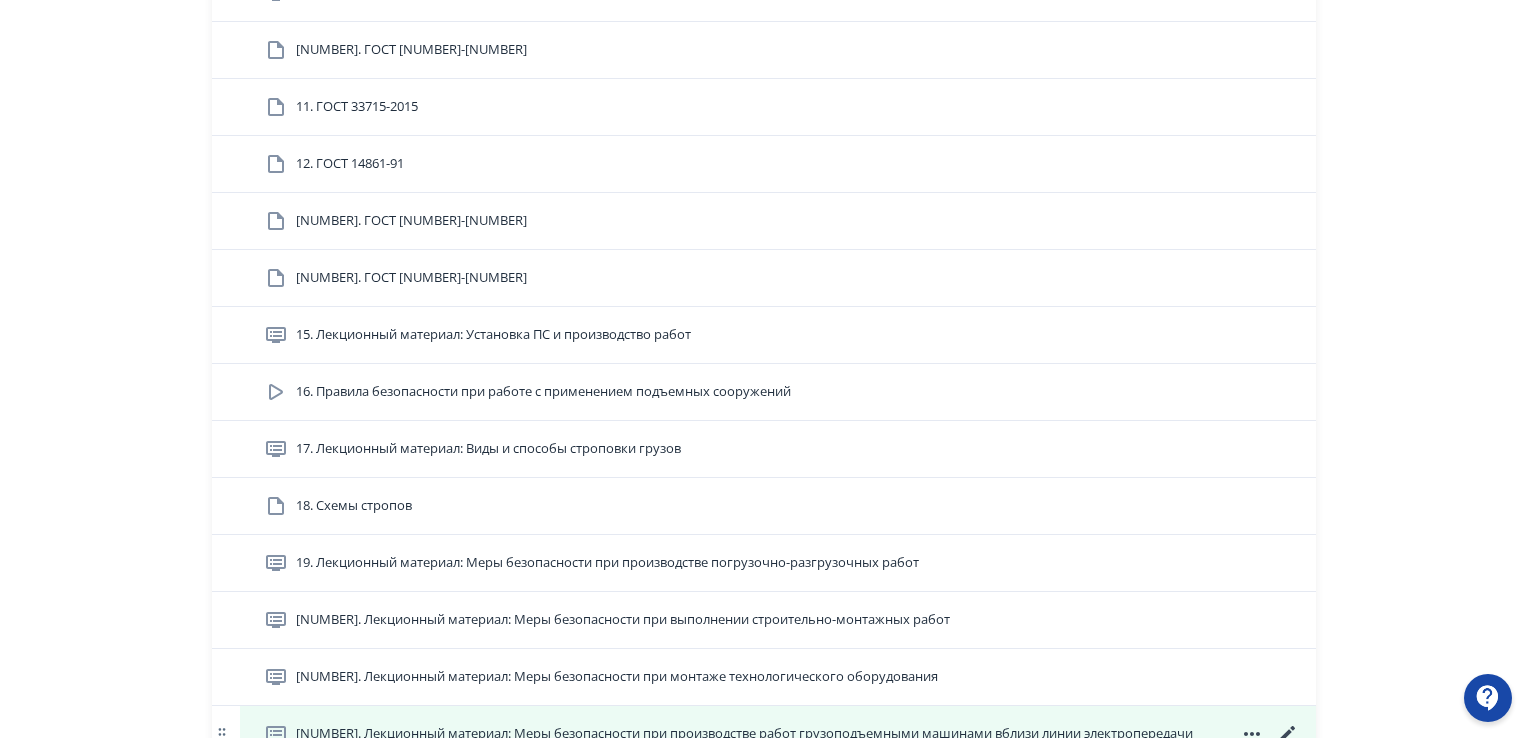 scroll, scrollTop: 1300, scrollLeft: 0, axis: vertical 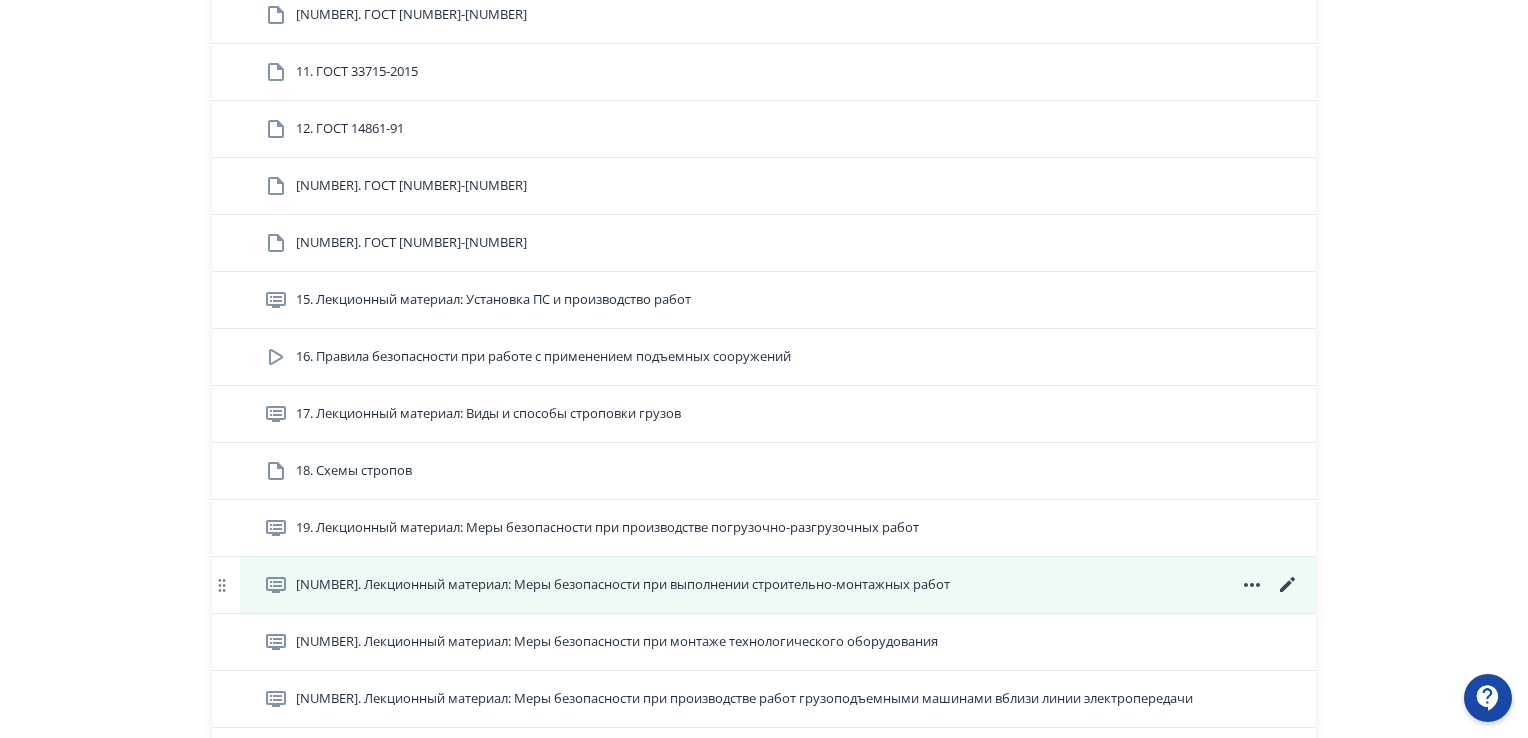 click on "[NUMBER]. Лекционный материал: Меры безопасности при выполнении строительно-монтажных работ" at bounding box center (623, 585) 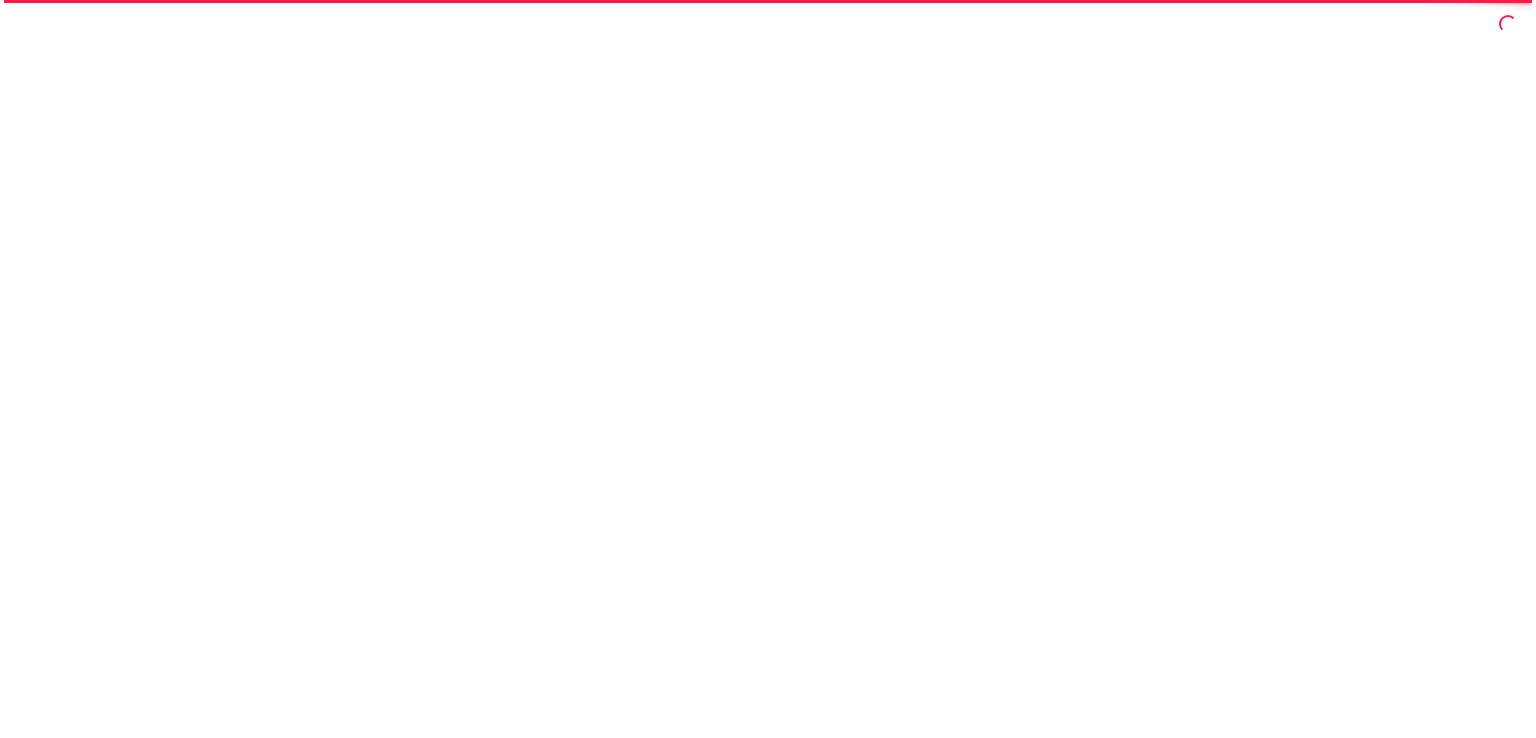 scroll, scrollTop: 0, scrollLeft: 0, axis: both 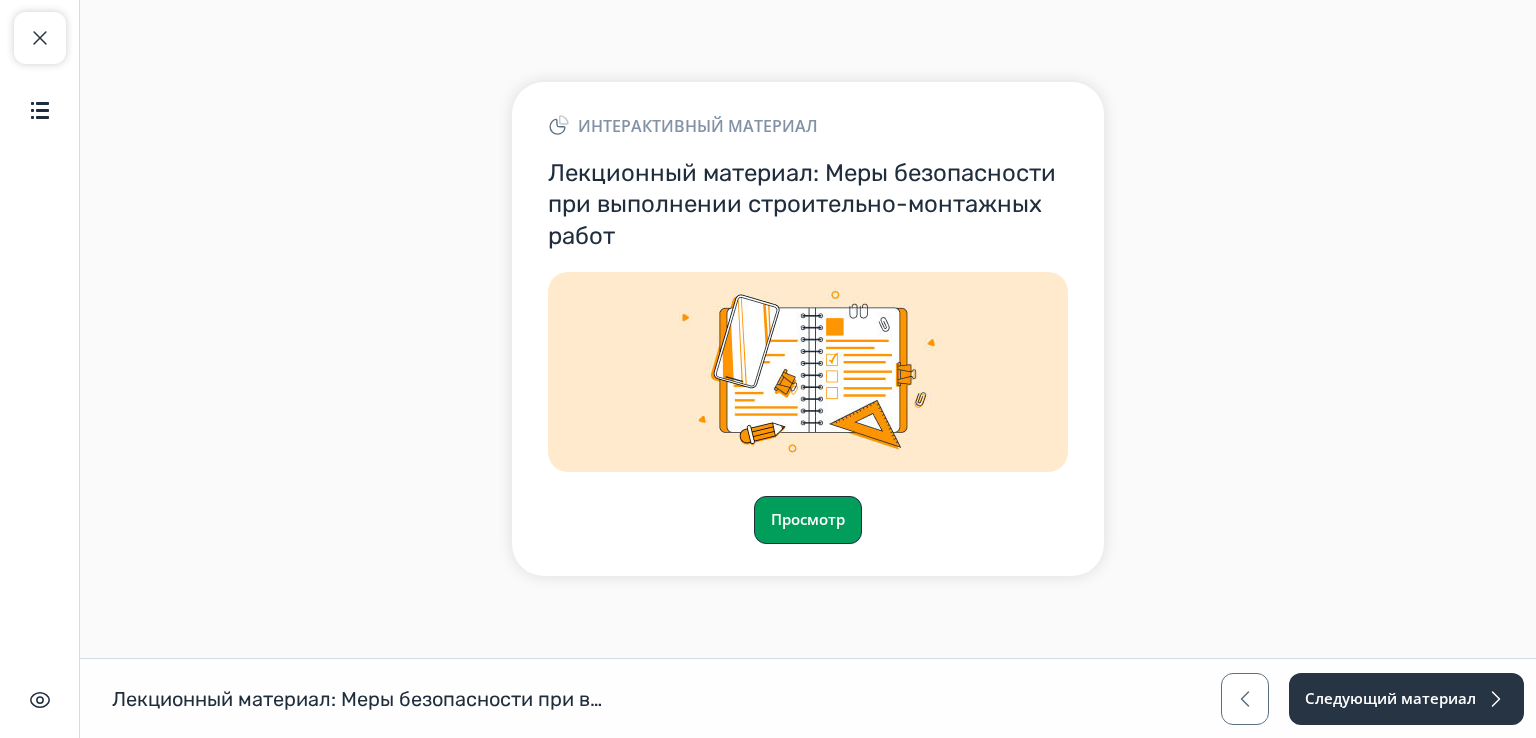 click on "Просмотр" at bounding box center (808, 520) 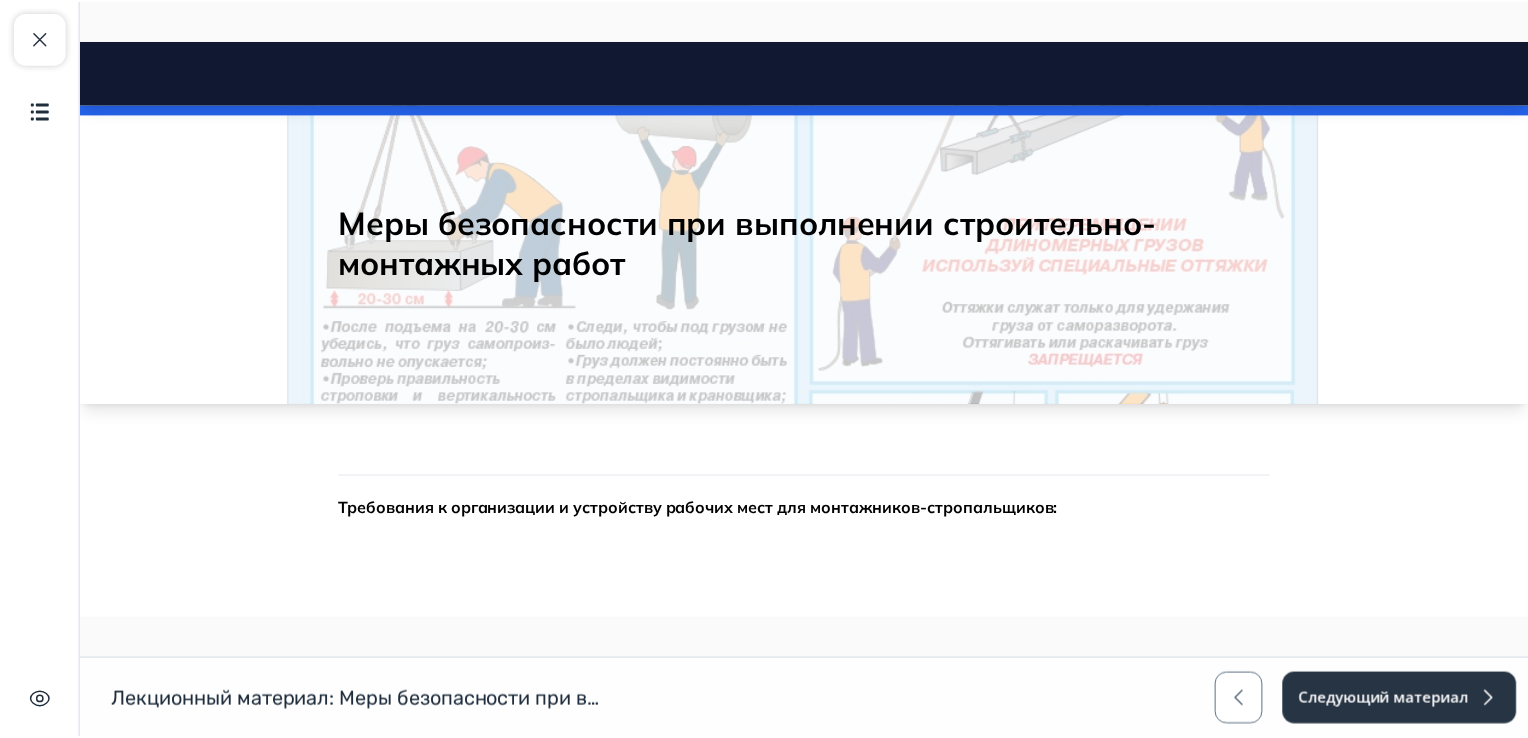 scroll, scrollTop: 0, scrollLeft: 0, axis: both 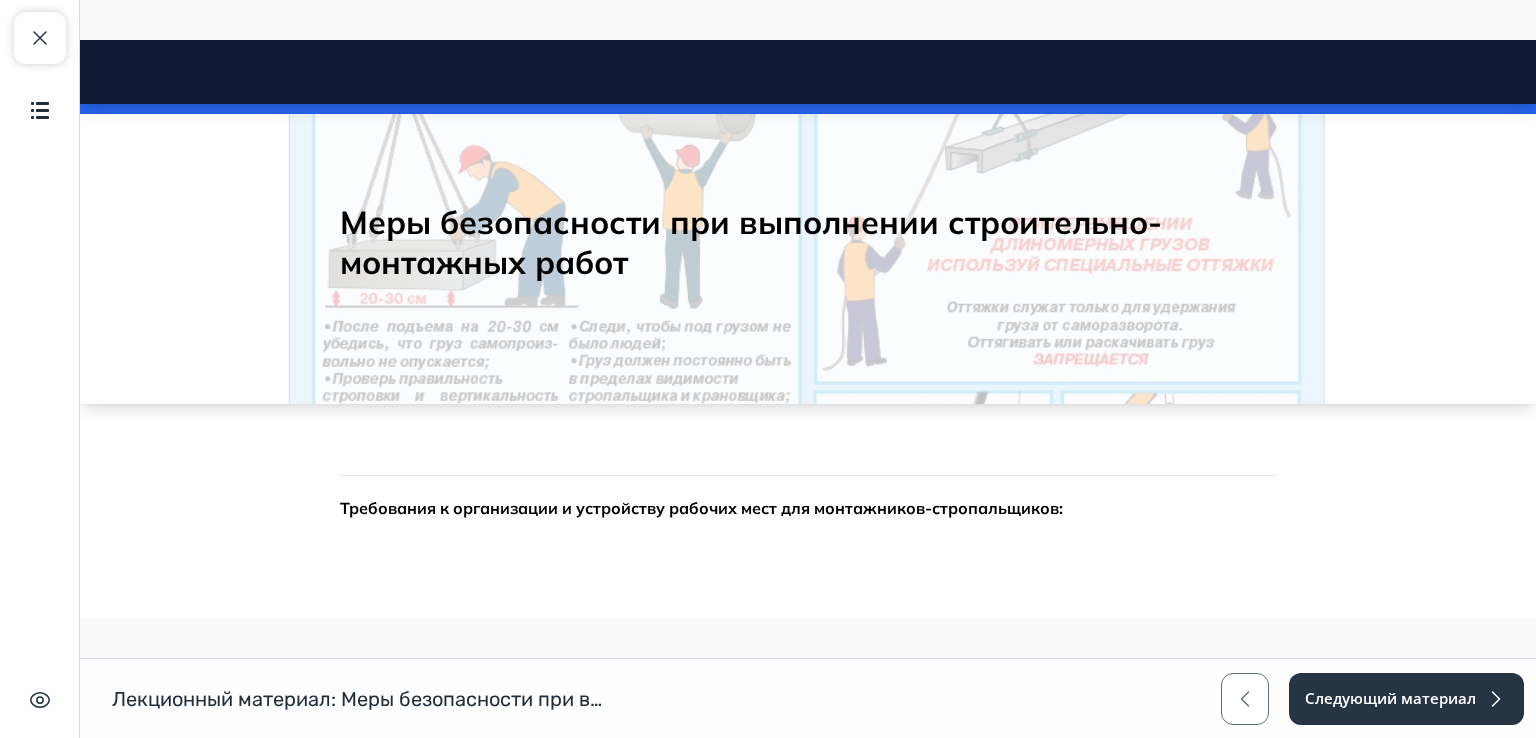click on "Раздел 1  из  1
Требования к организации и устройству рабочих мест для монтажников-стропальщиков:" at bounding box center [808, 506] 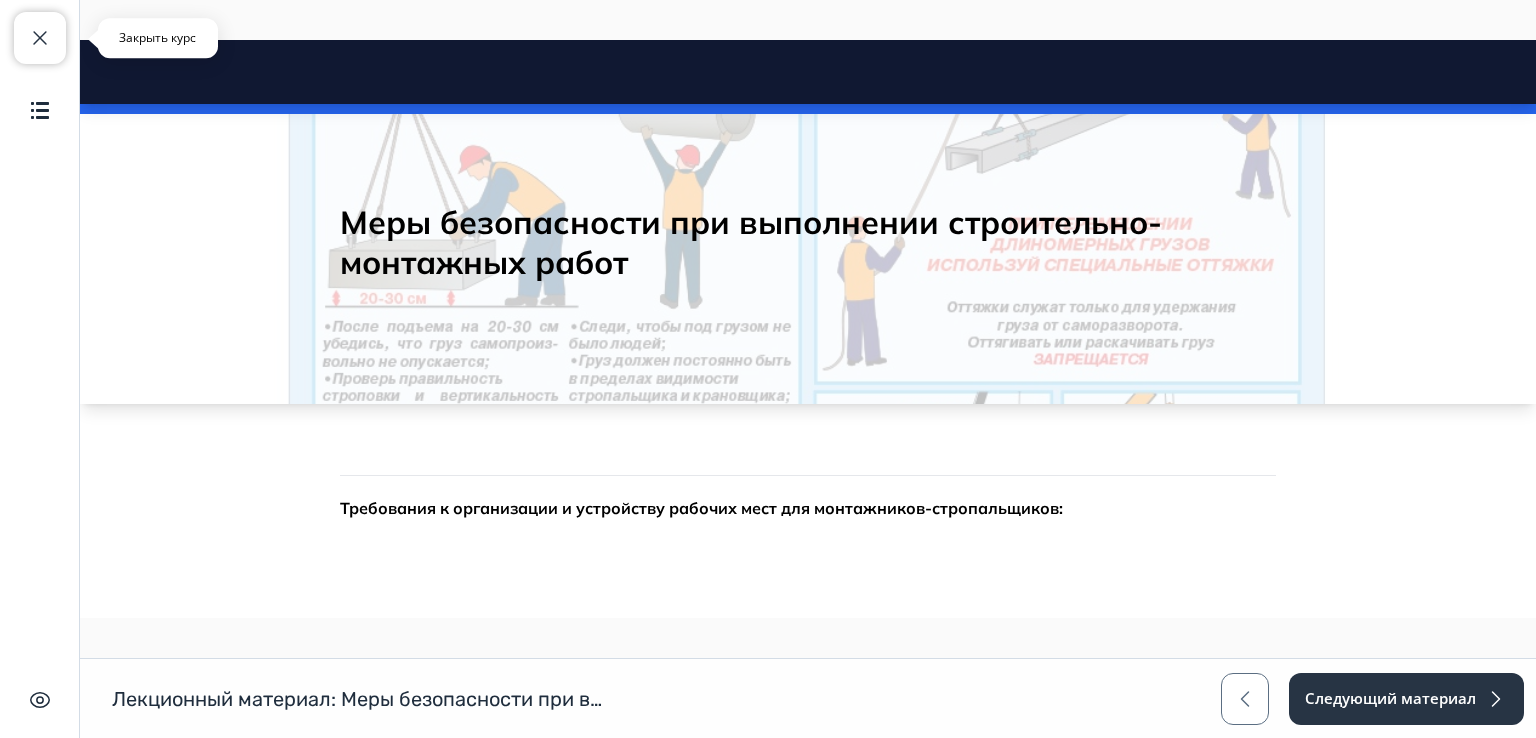 click at bounding box center [40, 38] 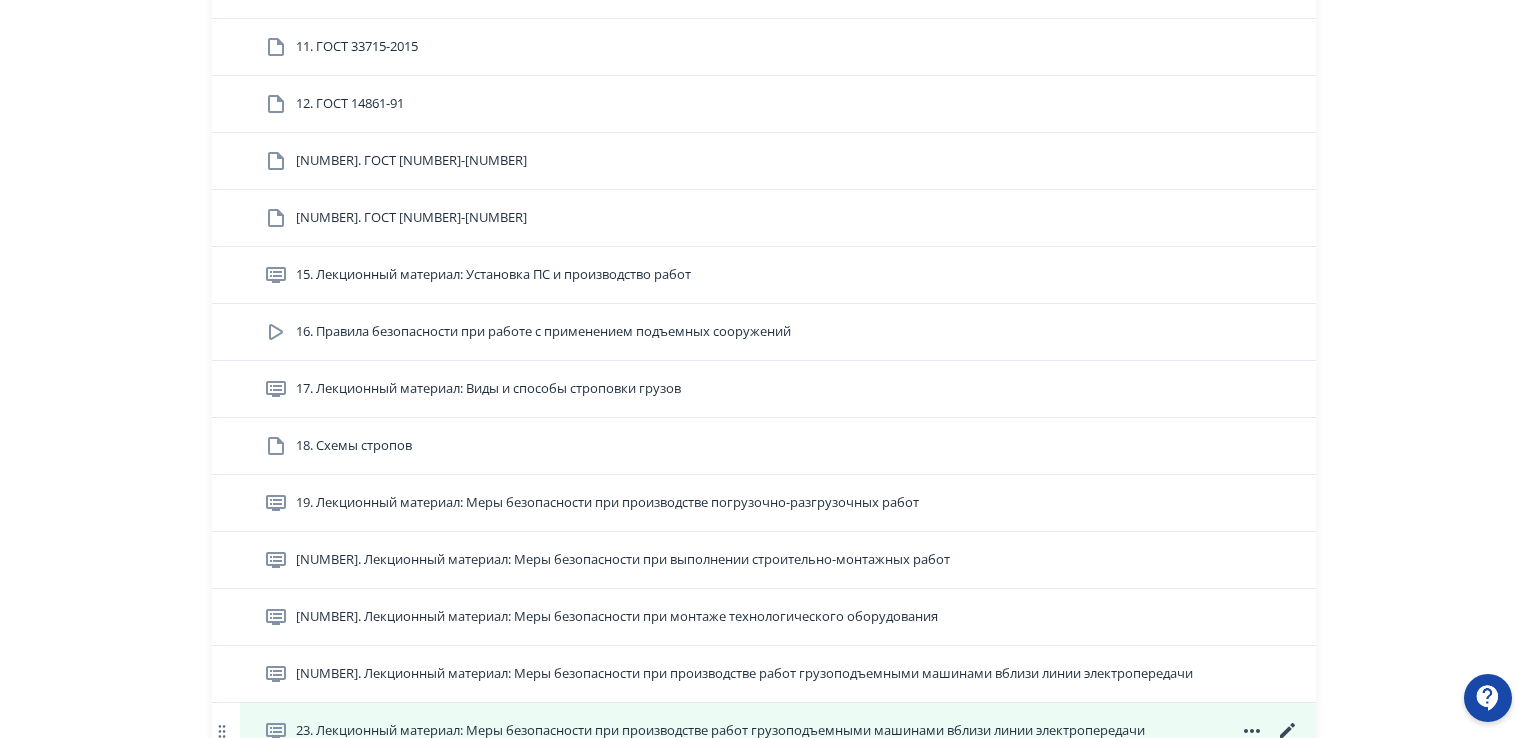 scroll, scrollTop: 1400, scrollLeft: 0, axis: vertical 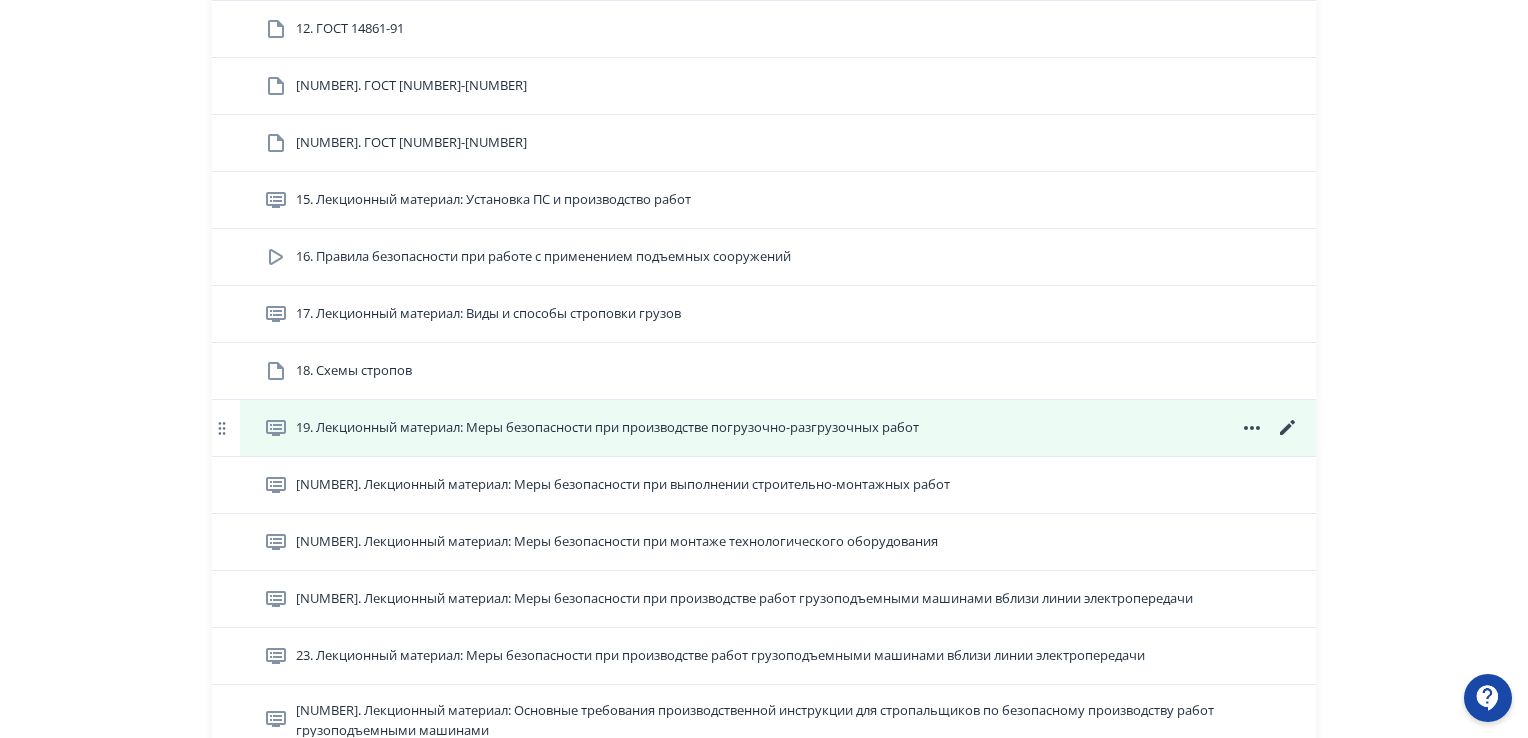click on "19. Лекционный материал: Меры безопасности при производстве погрузочно-разгрузочных работ" at bounding box center [607, 428] 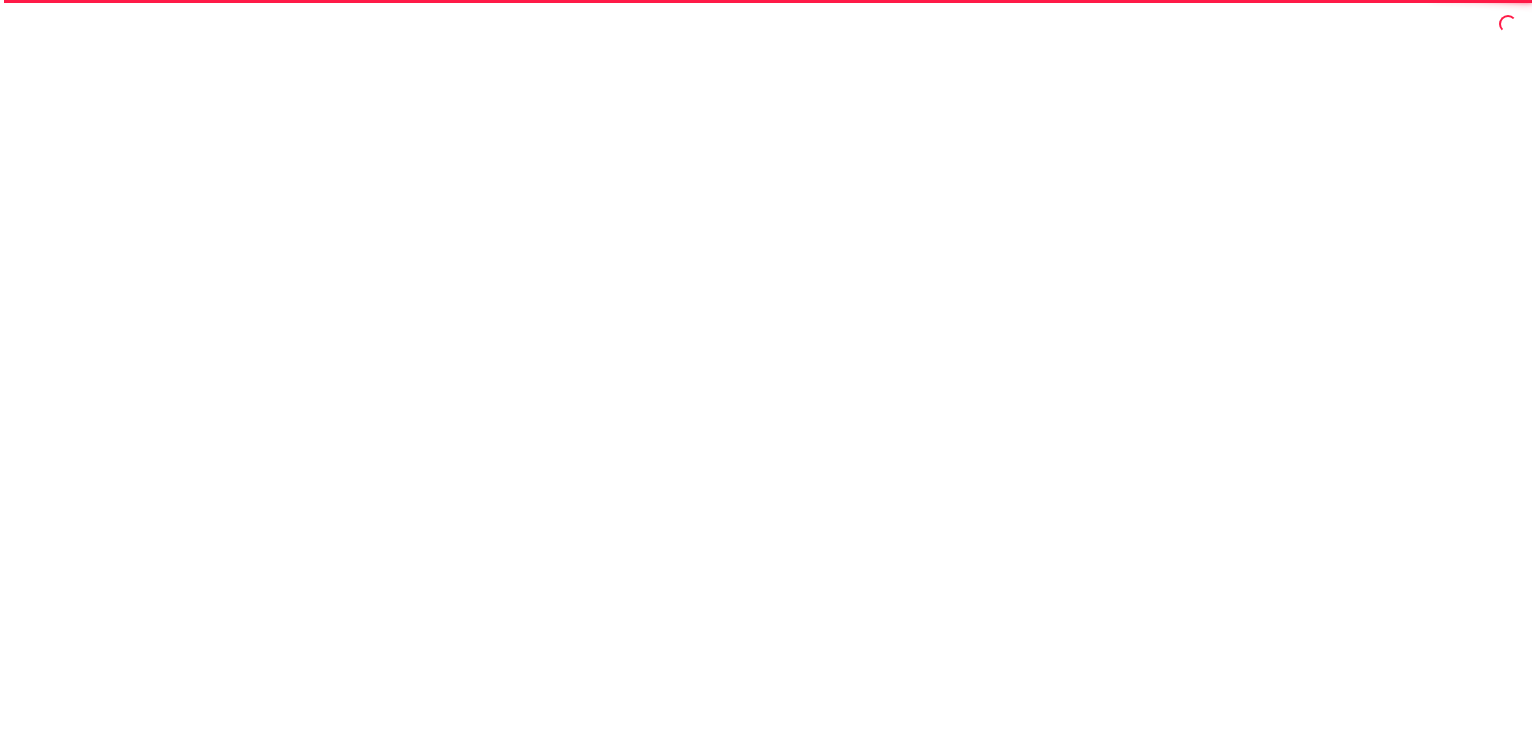 scroll, scrollTop: 0, scrollLeft: 0, axis: both 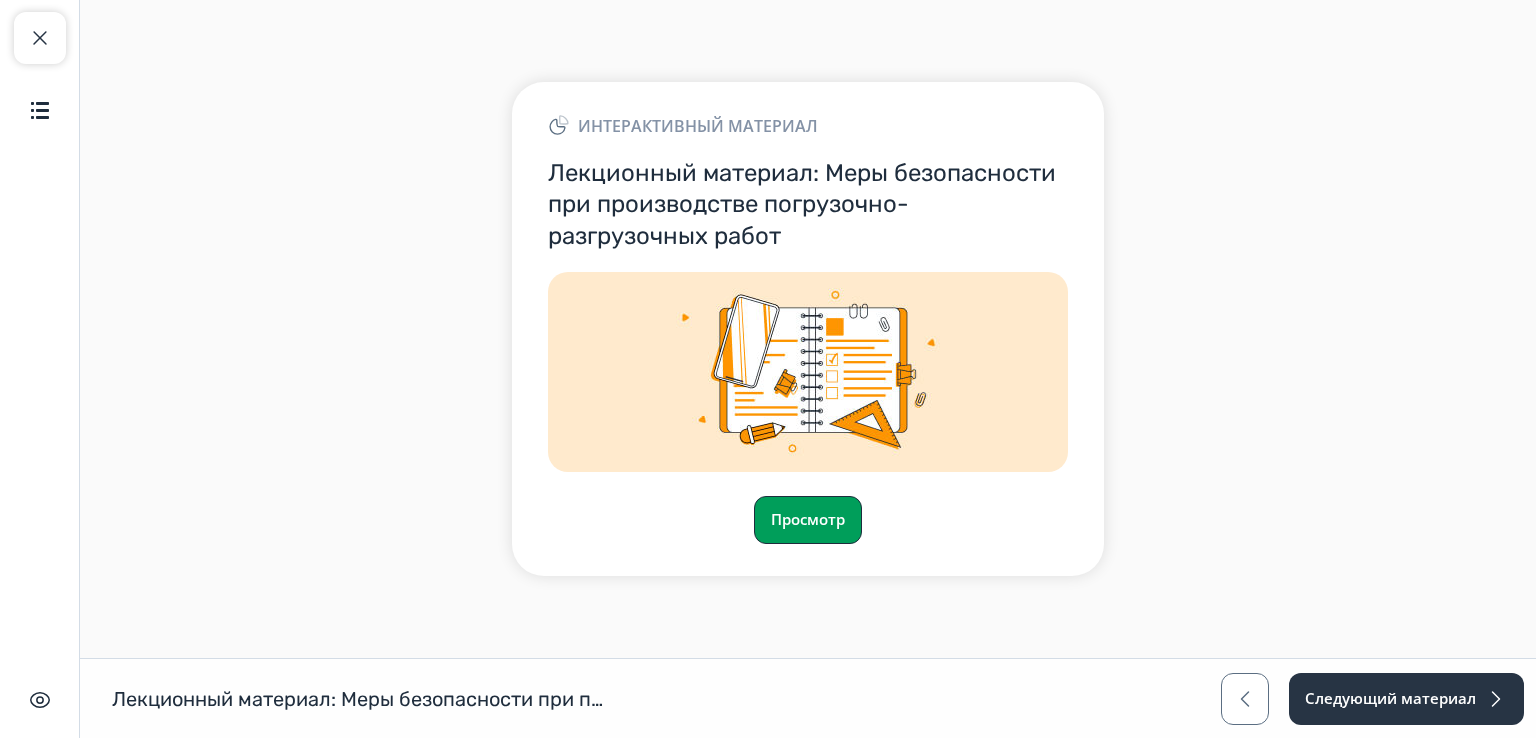 click on "Просмотр" at bounding box center [808, 520] 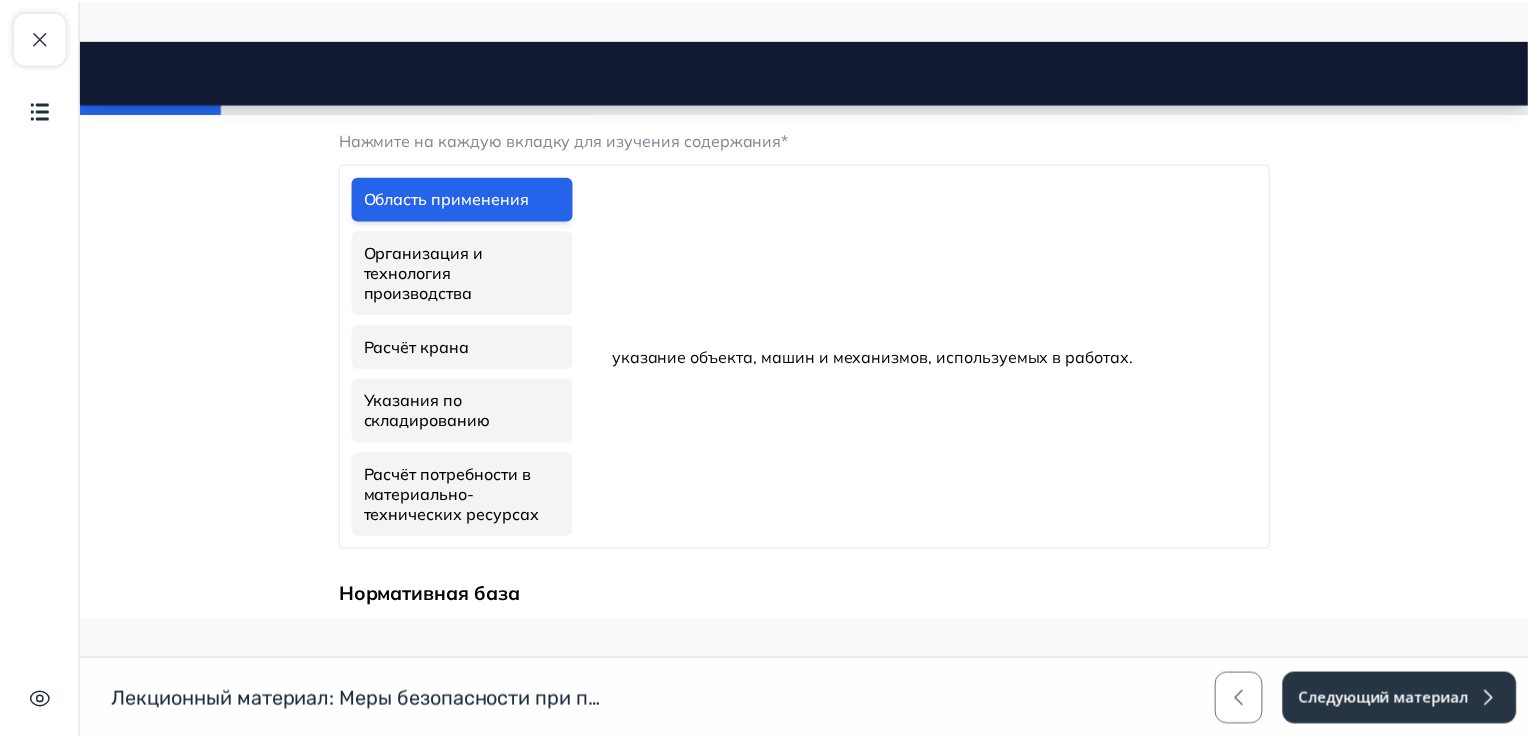 scroll, scrollTop: 1200, scrollLeft: 0, axis: vertical 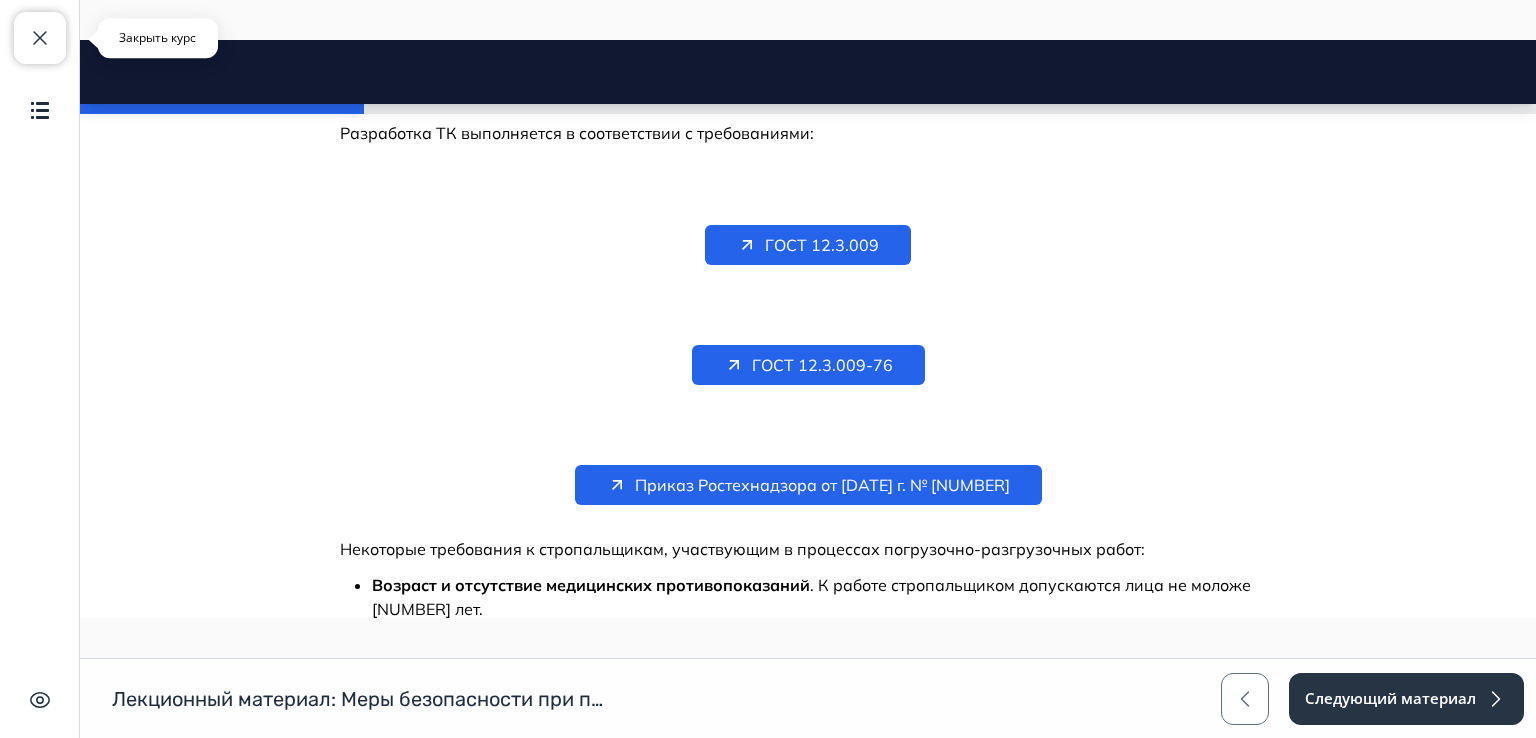 click at bounding box center [40, 38] 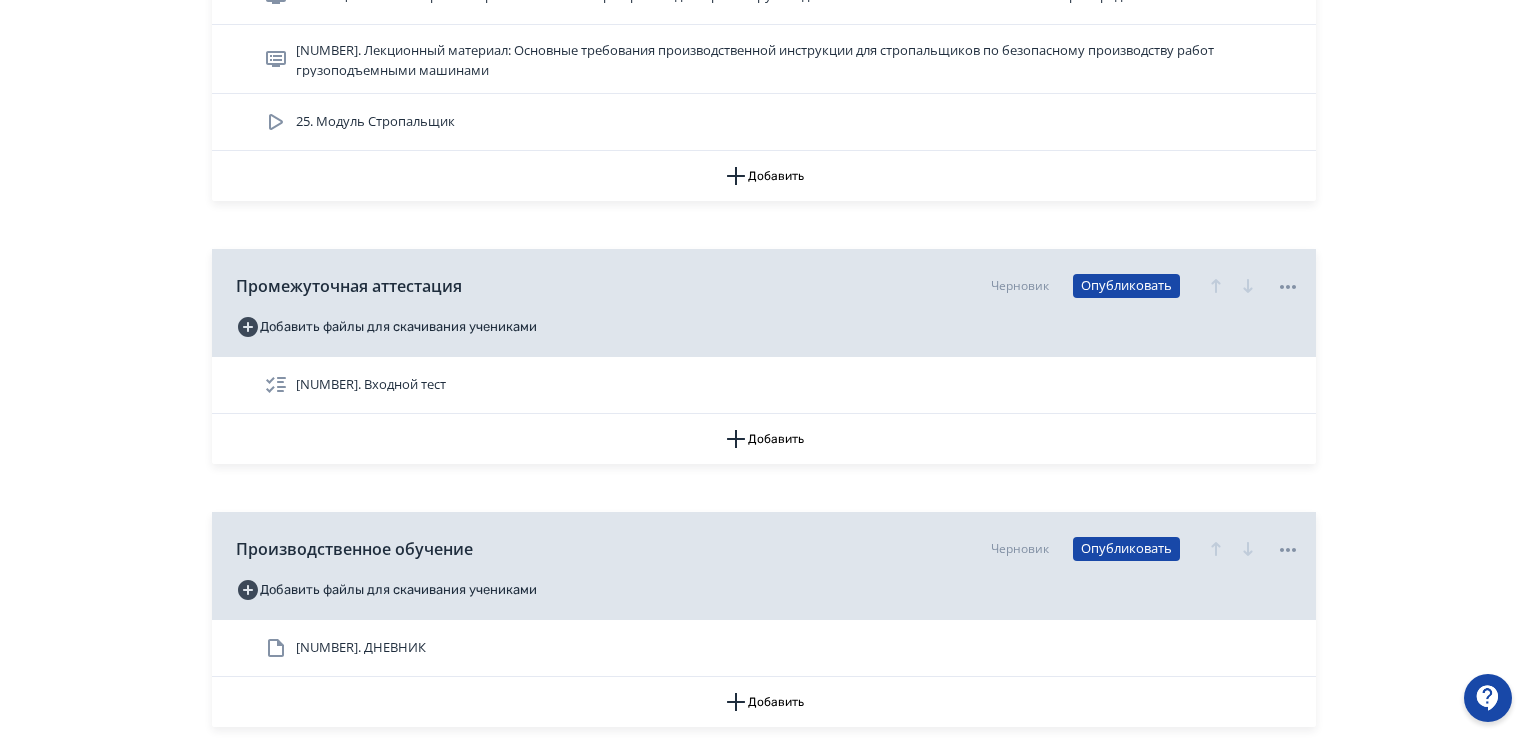 scroll, scrollTop: 1676, scrollLeft: 0, axis: vertical 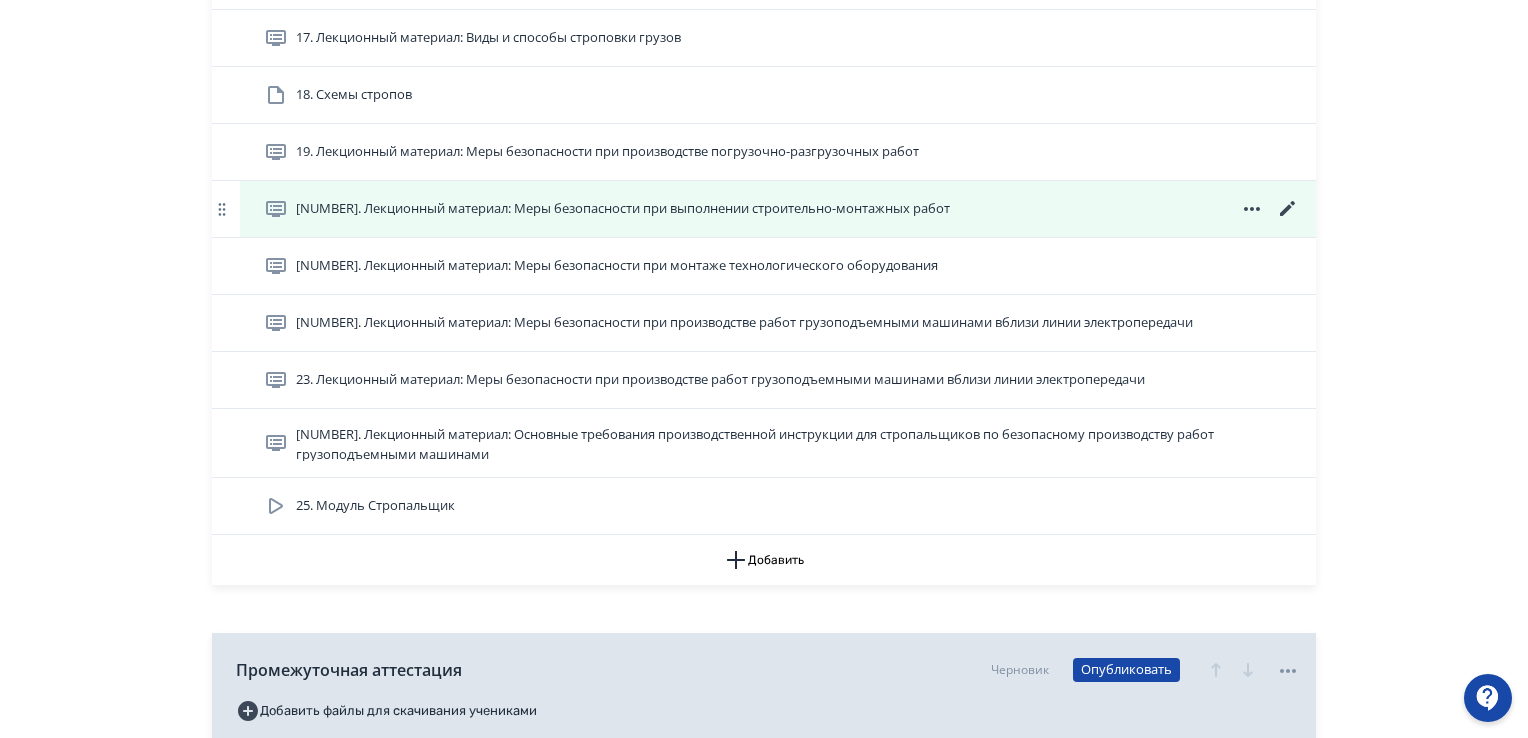 click on "[NUMBER]. Лекционный материал: Меры безопасности при выполнении строительно-монтажных работ" at bounding box center [623, 209] 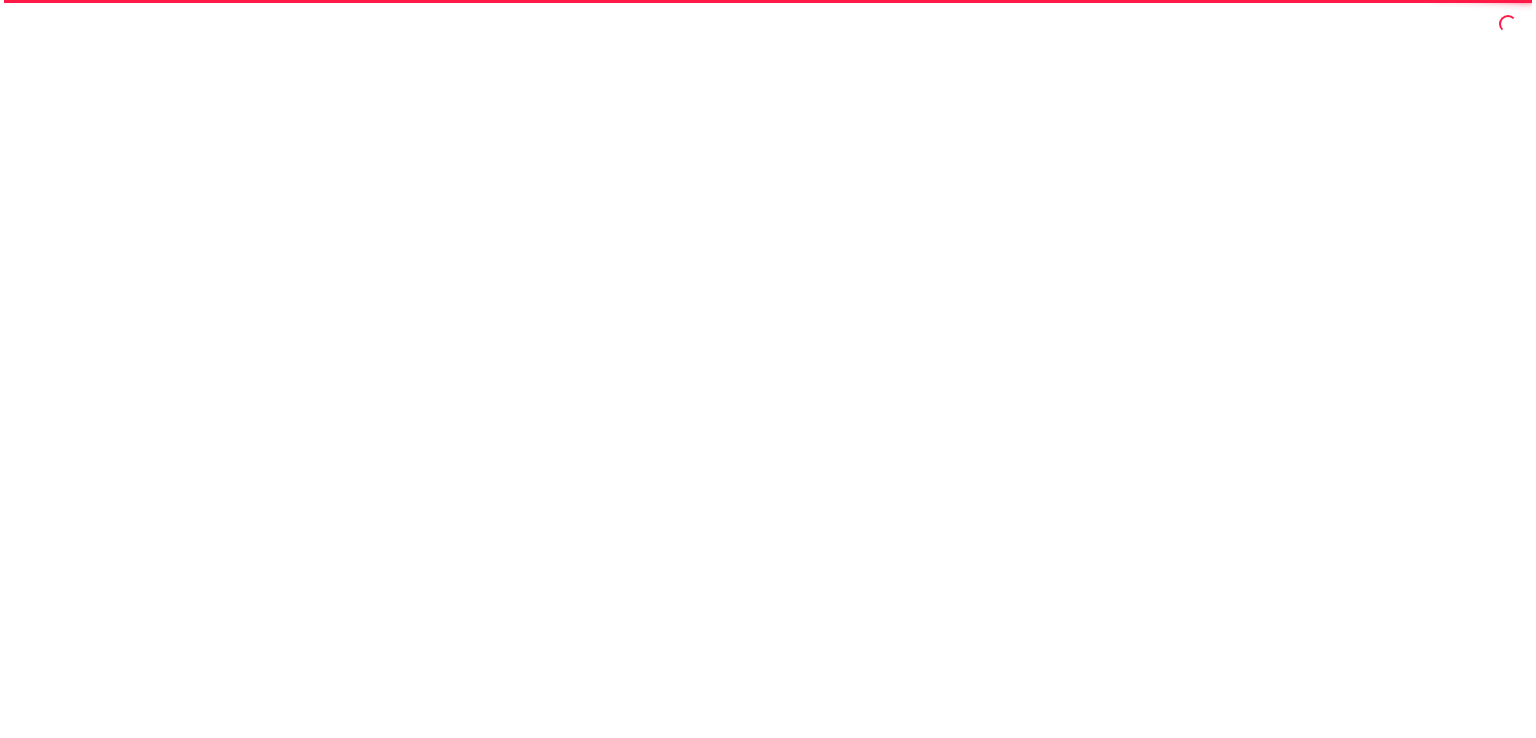 scroll, scrollTop: 0, scrollLeft: 0, axis: both 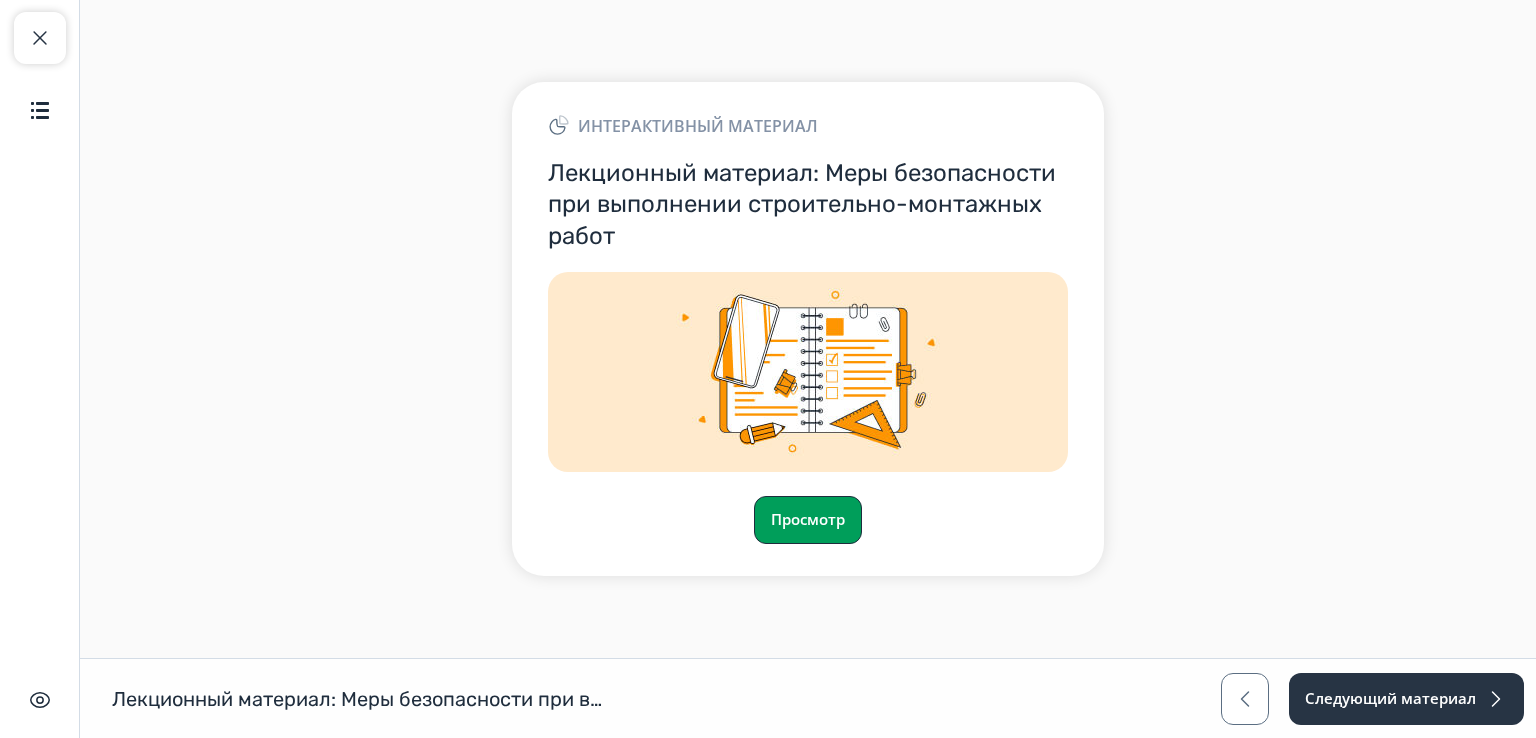 click on "Просмотр" at bounding box center (808, 520) 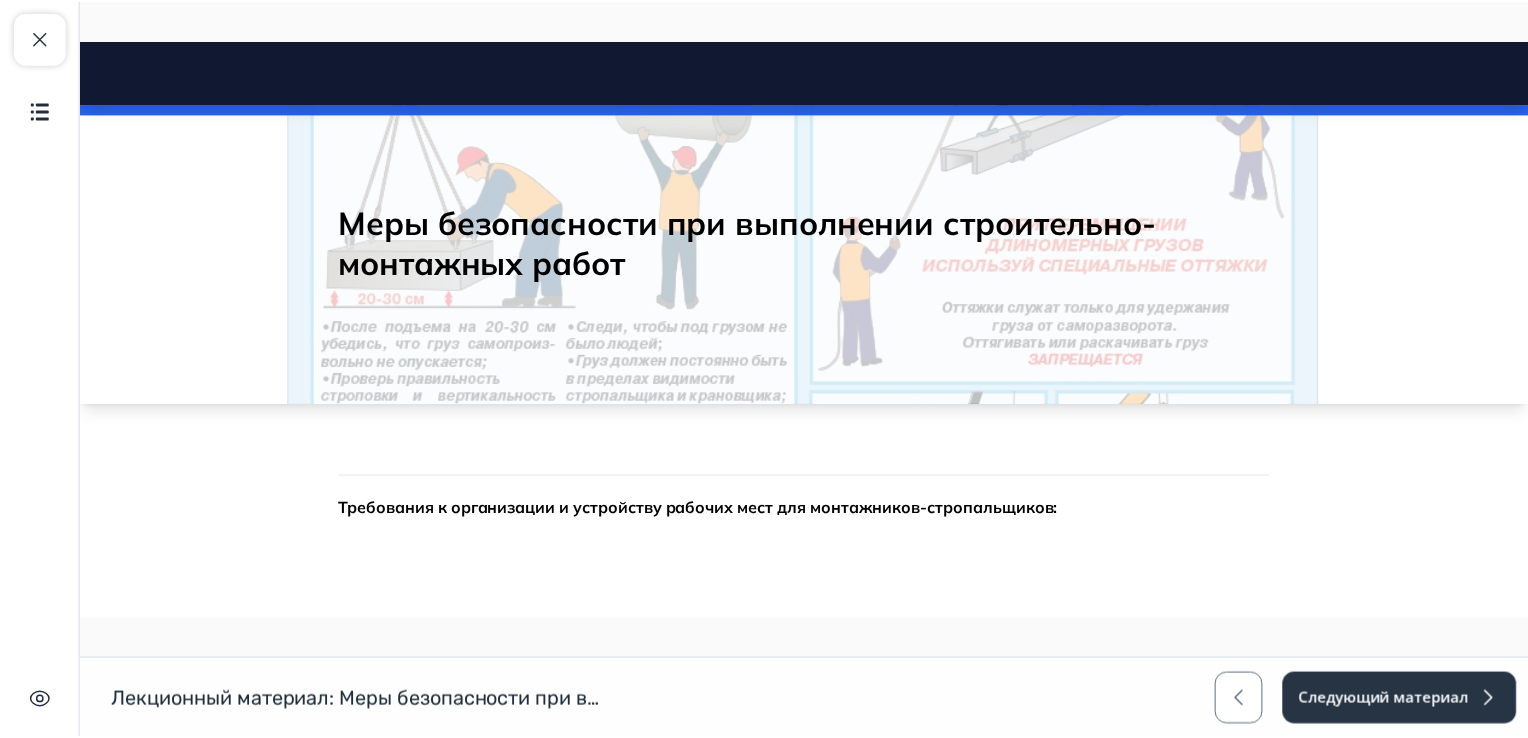 scroll, scrollTop: 0, scrollLeft: 0, axis: both 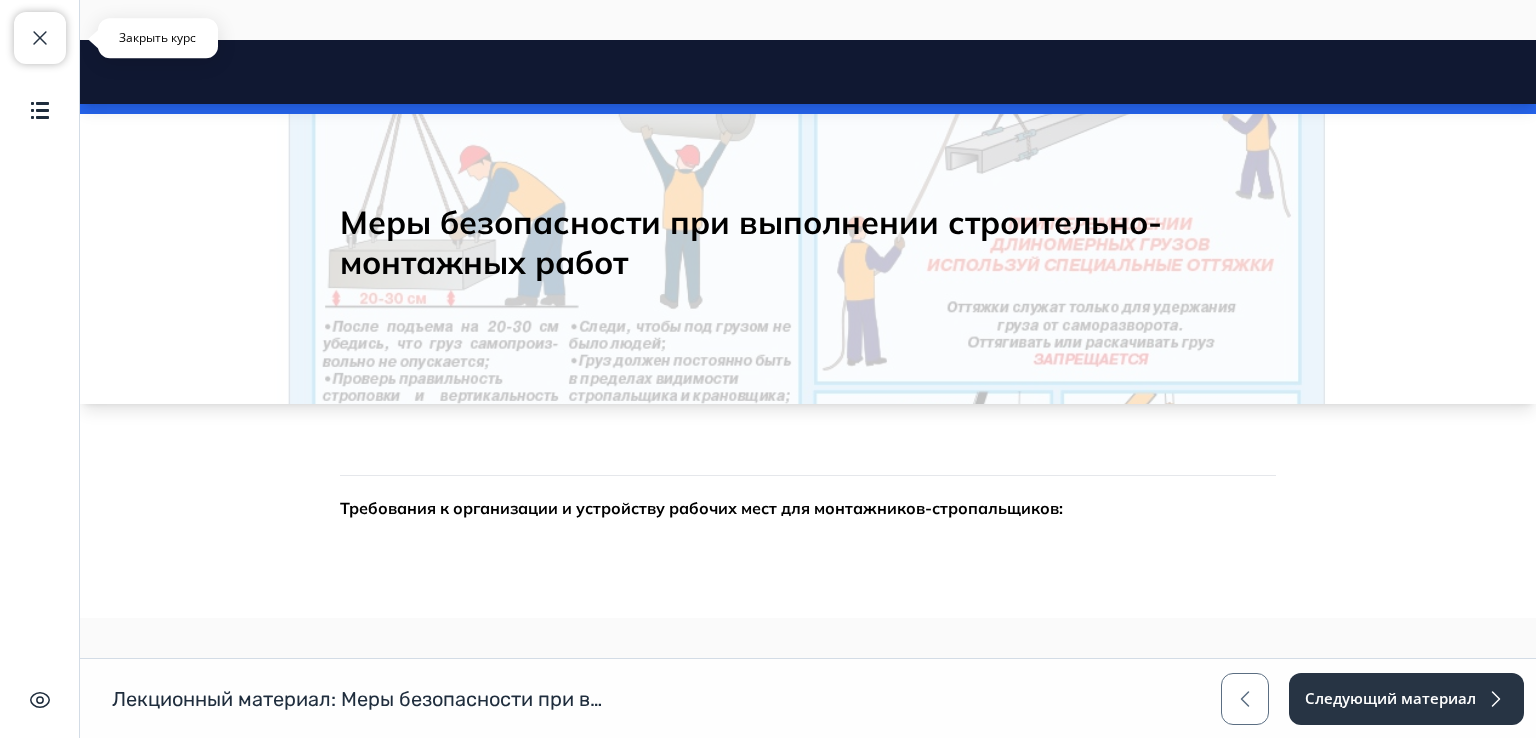 click at bounding box center [40, 38] 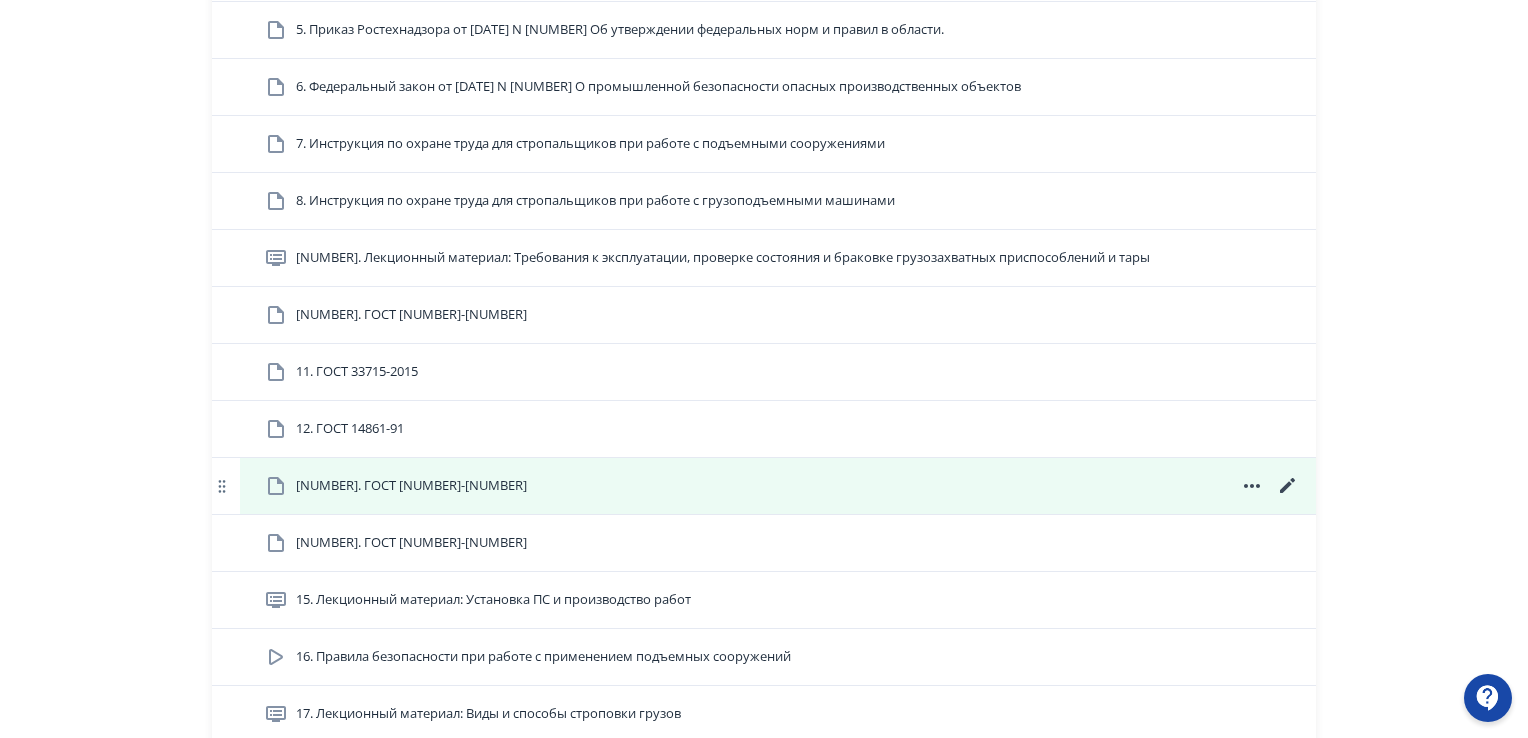 scroll, scrollTop: 1400, scrollLeft: 0, axis: vertical 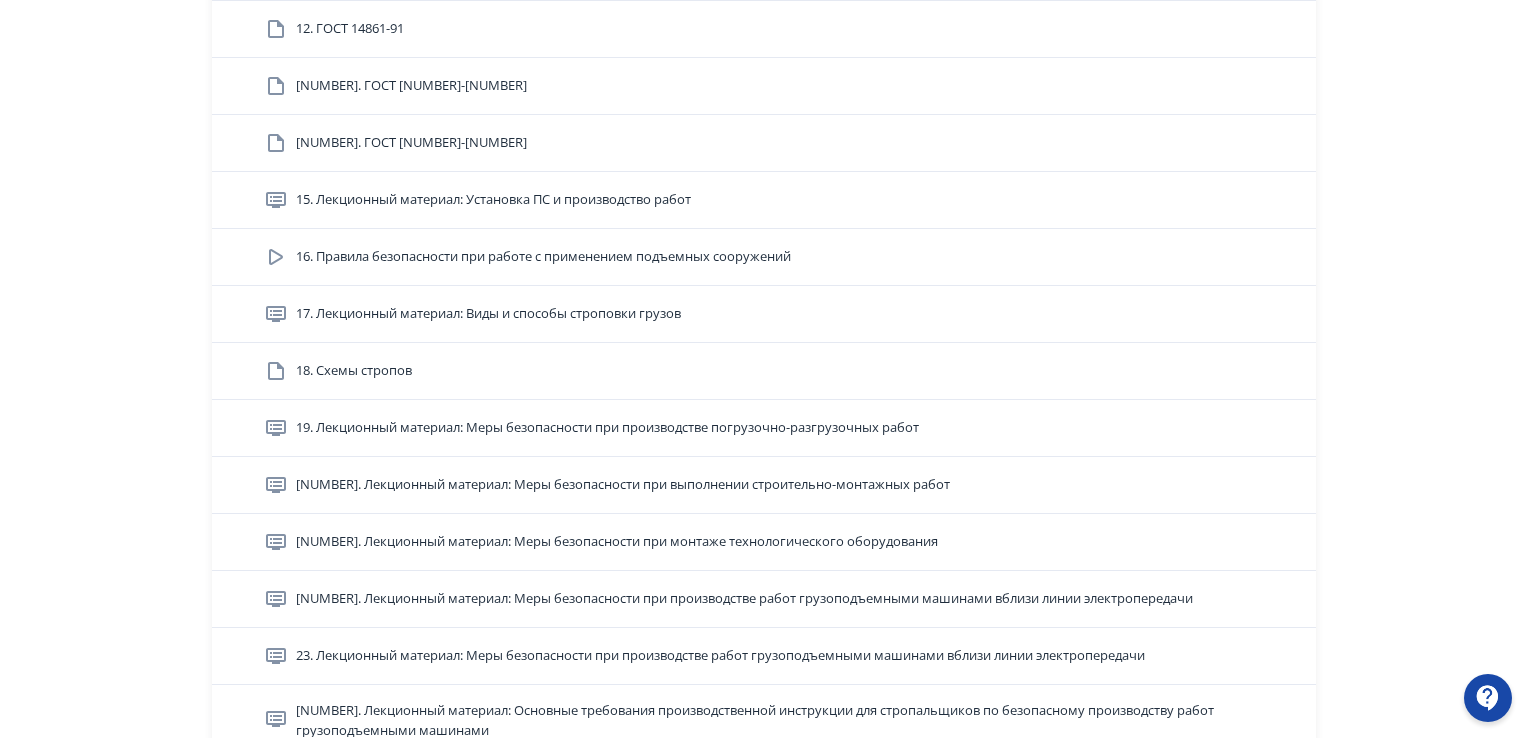 click on "[NUMBER]. Лекционный материал: Меры безопасности при выполнении строительно-монтажных работ" at bounding box center (778, 485) 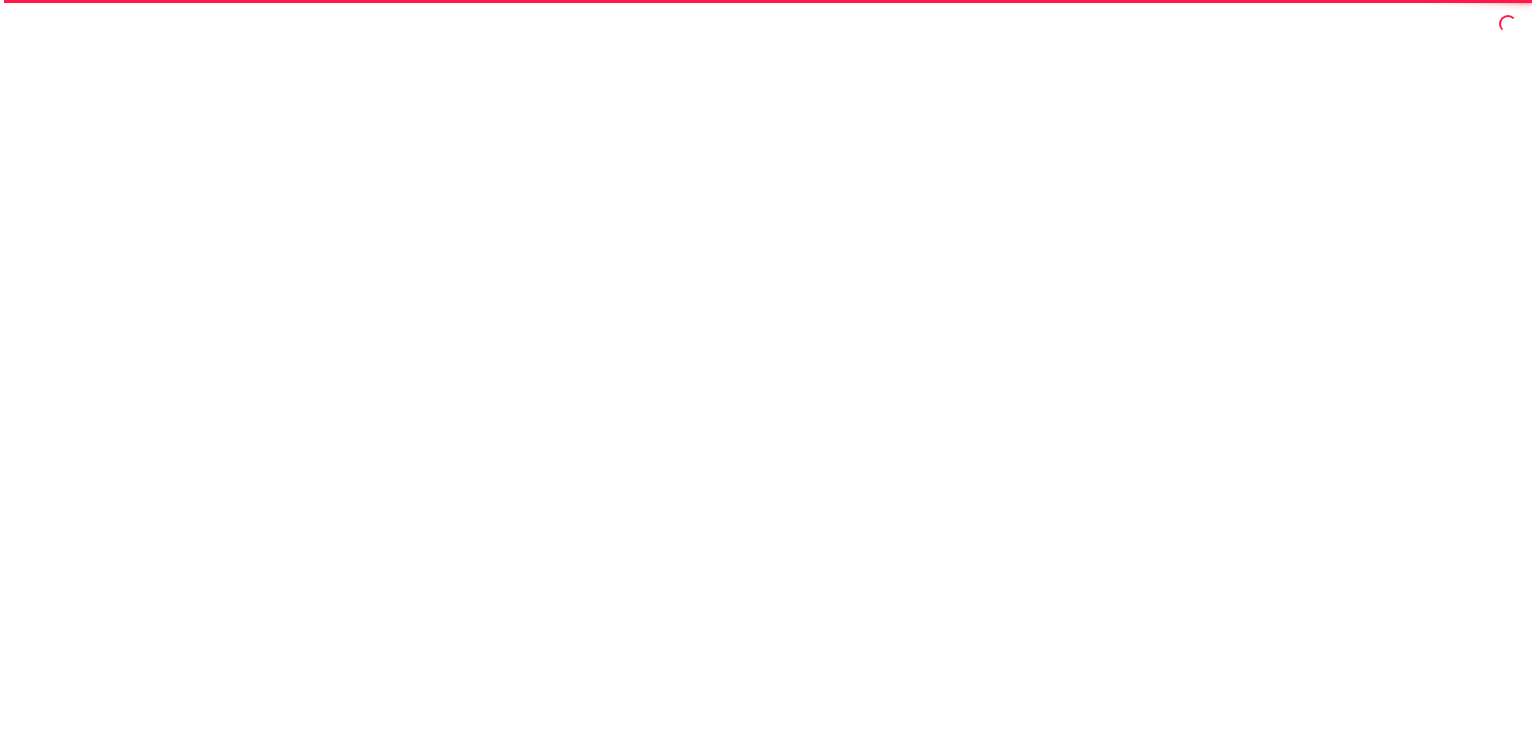 scroll, scrollTop: 0, scrollLeft: 0, axis: both 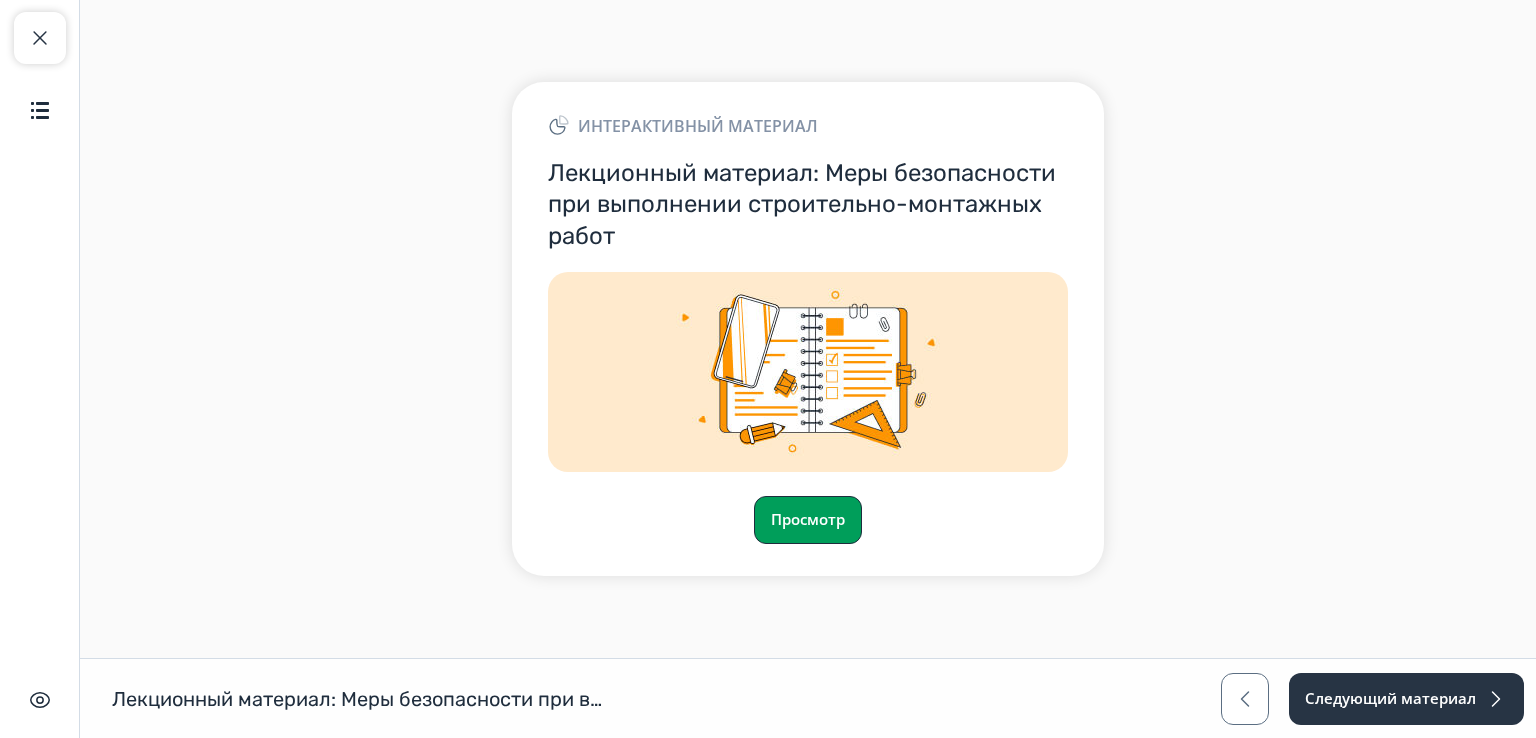 click on "Просмотр" at bounding box center (808, 520) 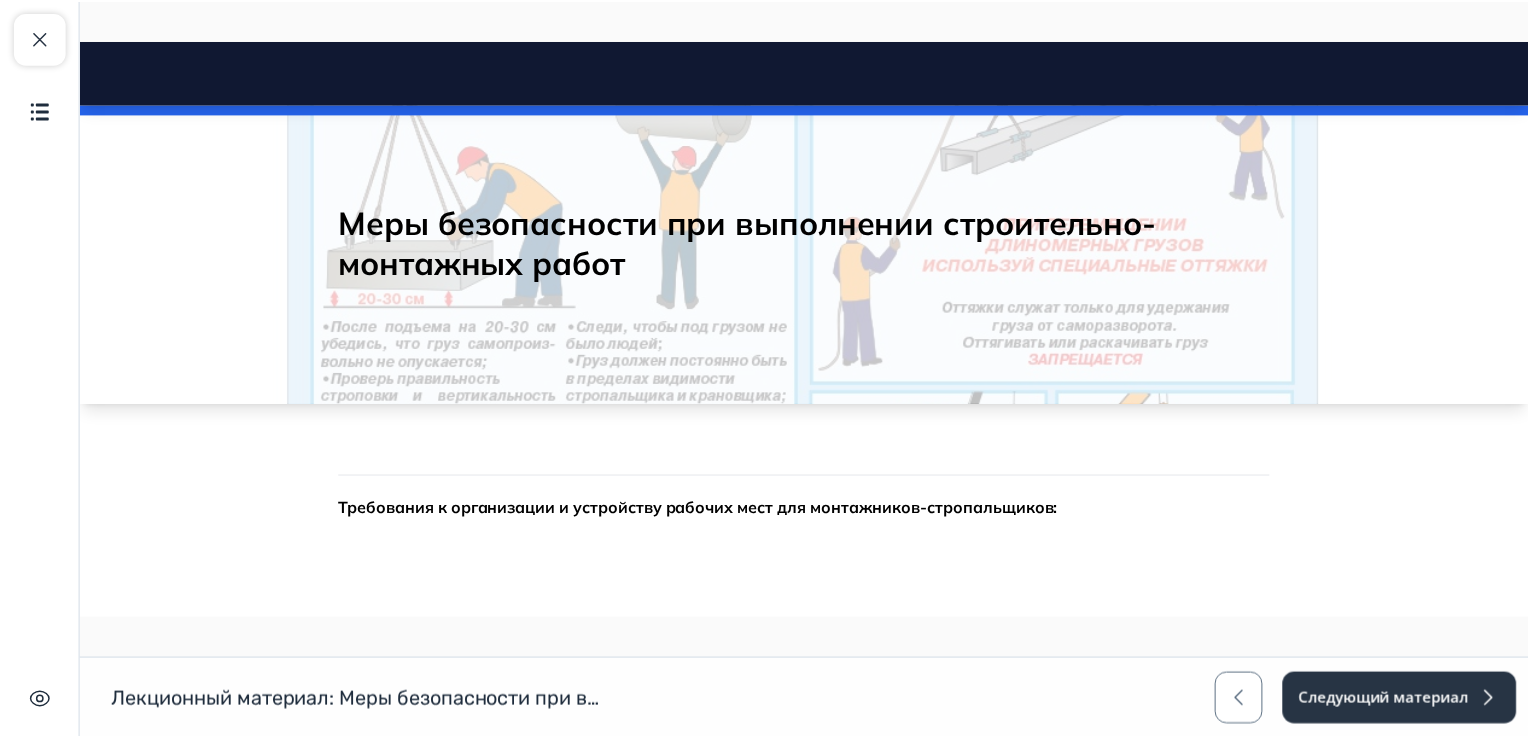 scroll, scrollTop: 0, scrollLeft: 0, axis: both 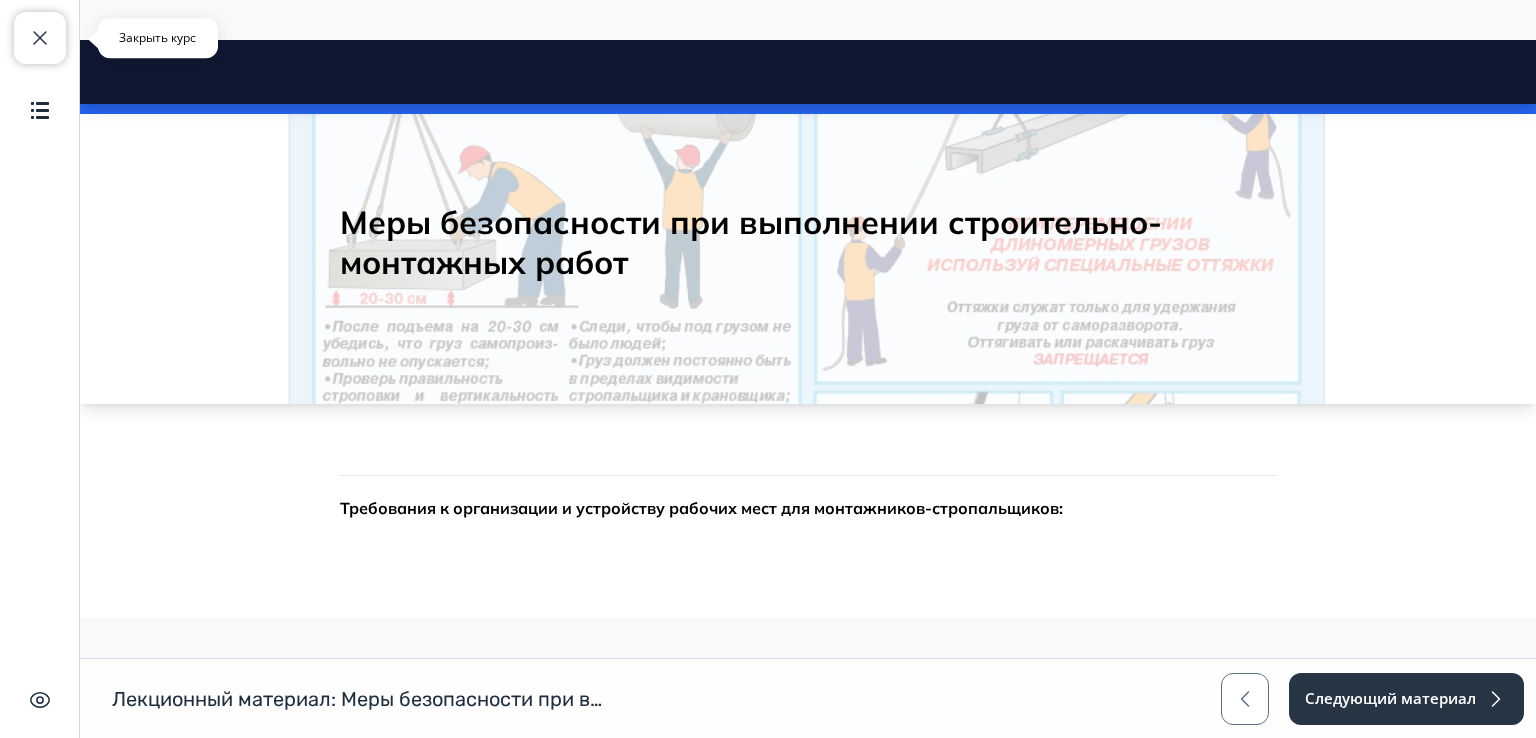 click at bounding box center (40, 38) 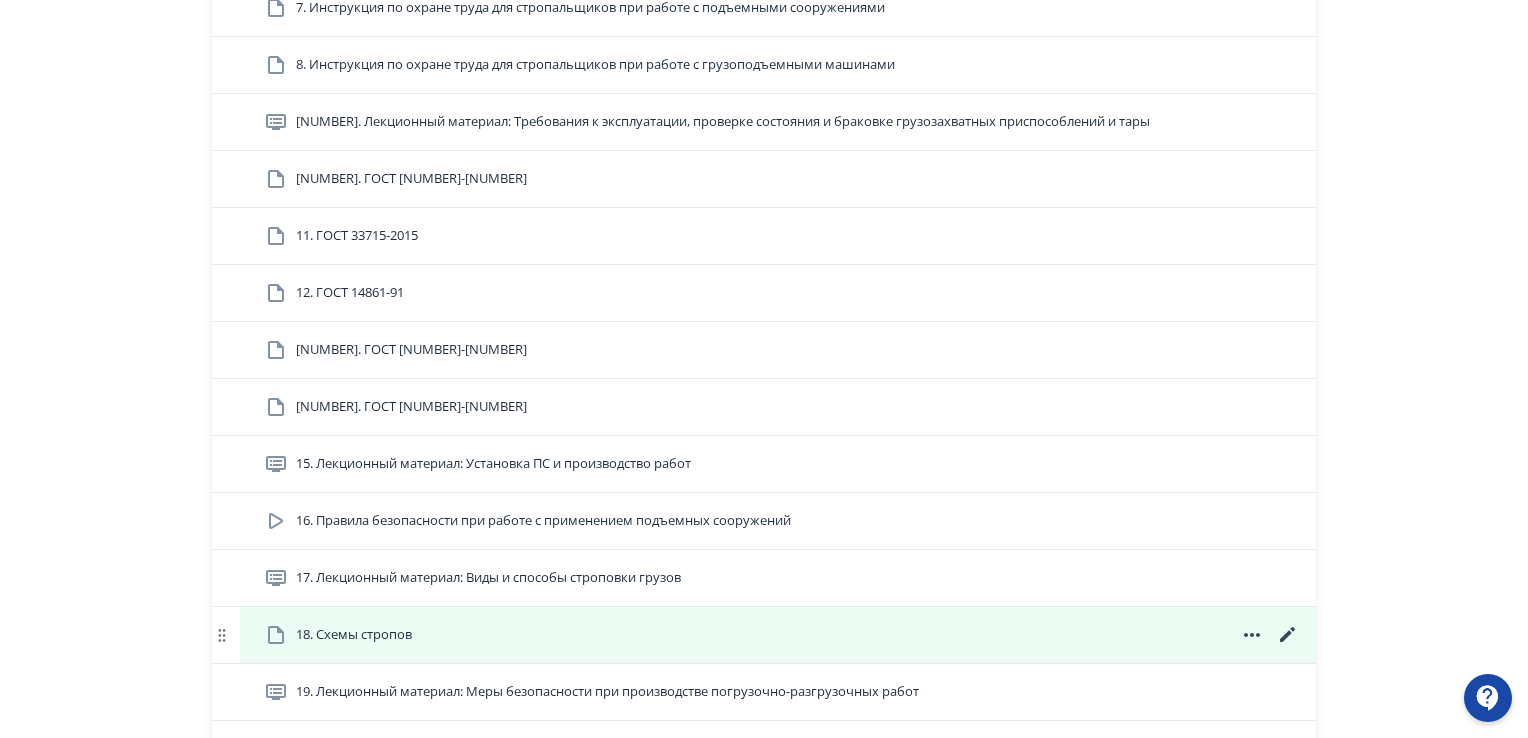 scroll, scrollTop: 1500, scrollLeft: 0, axis: vertical 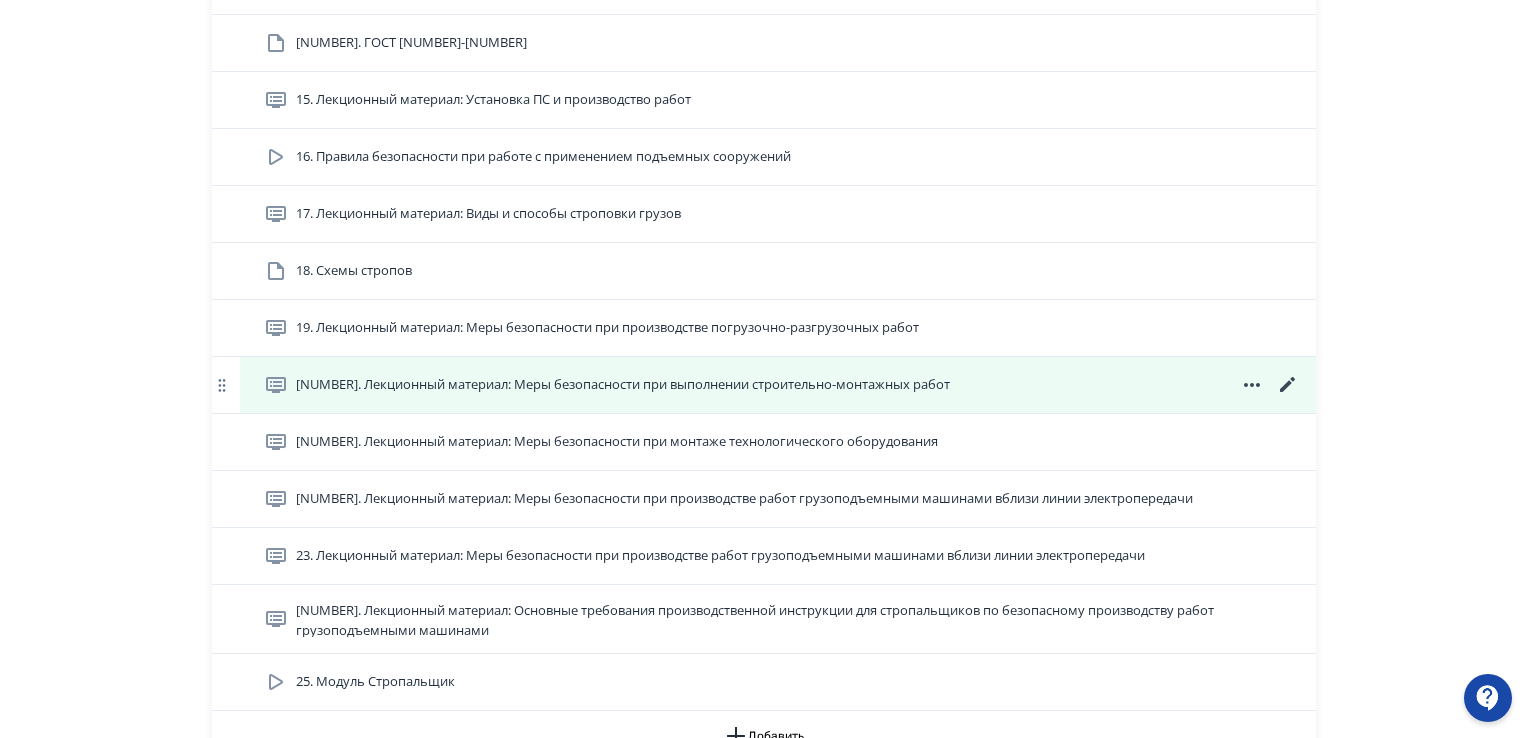 click 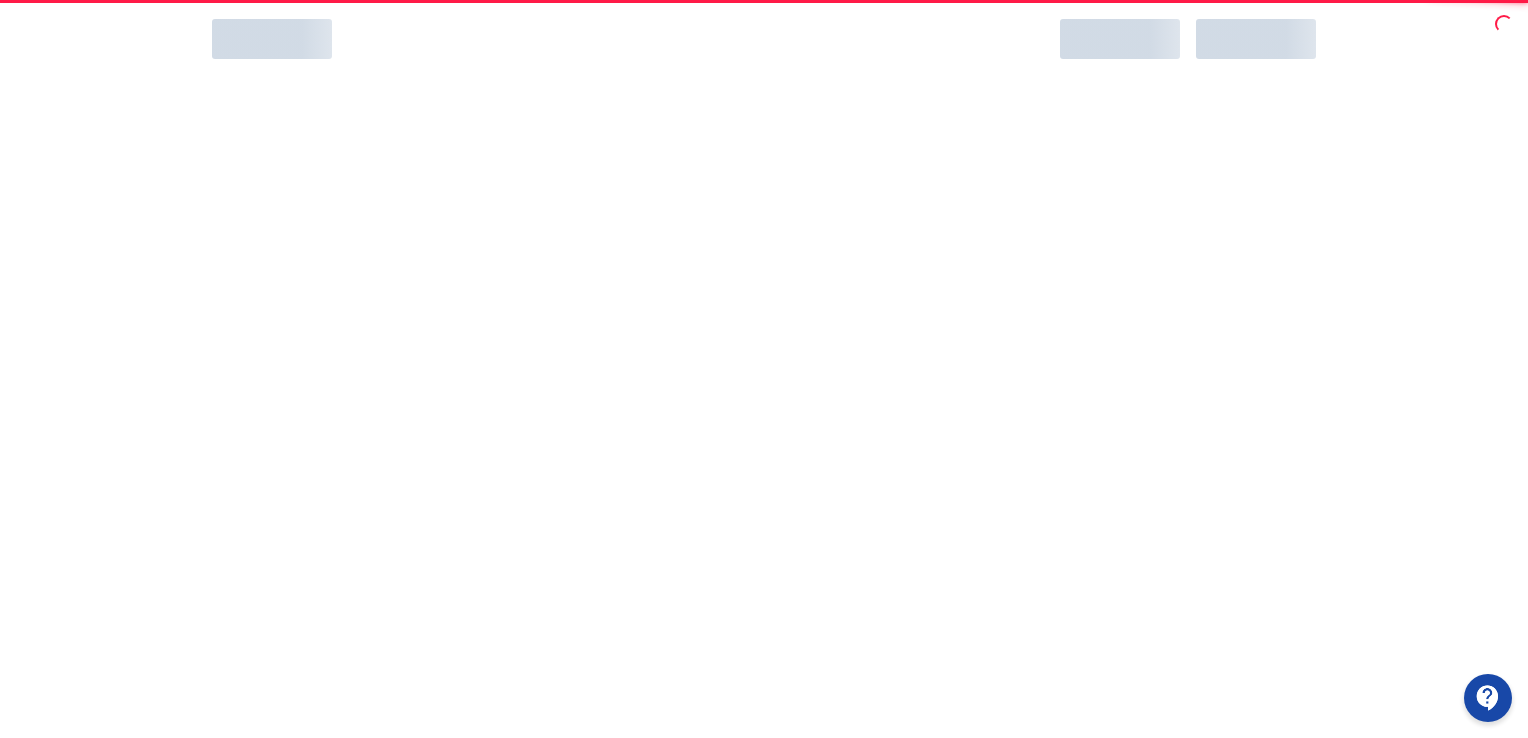 scroll, scrollTop: 0, scrollLeft: 0, axis: both 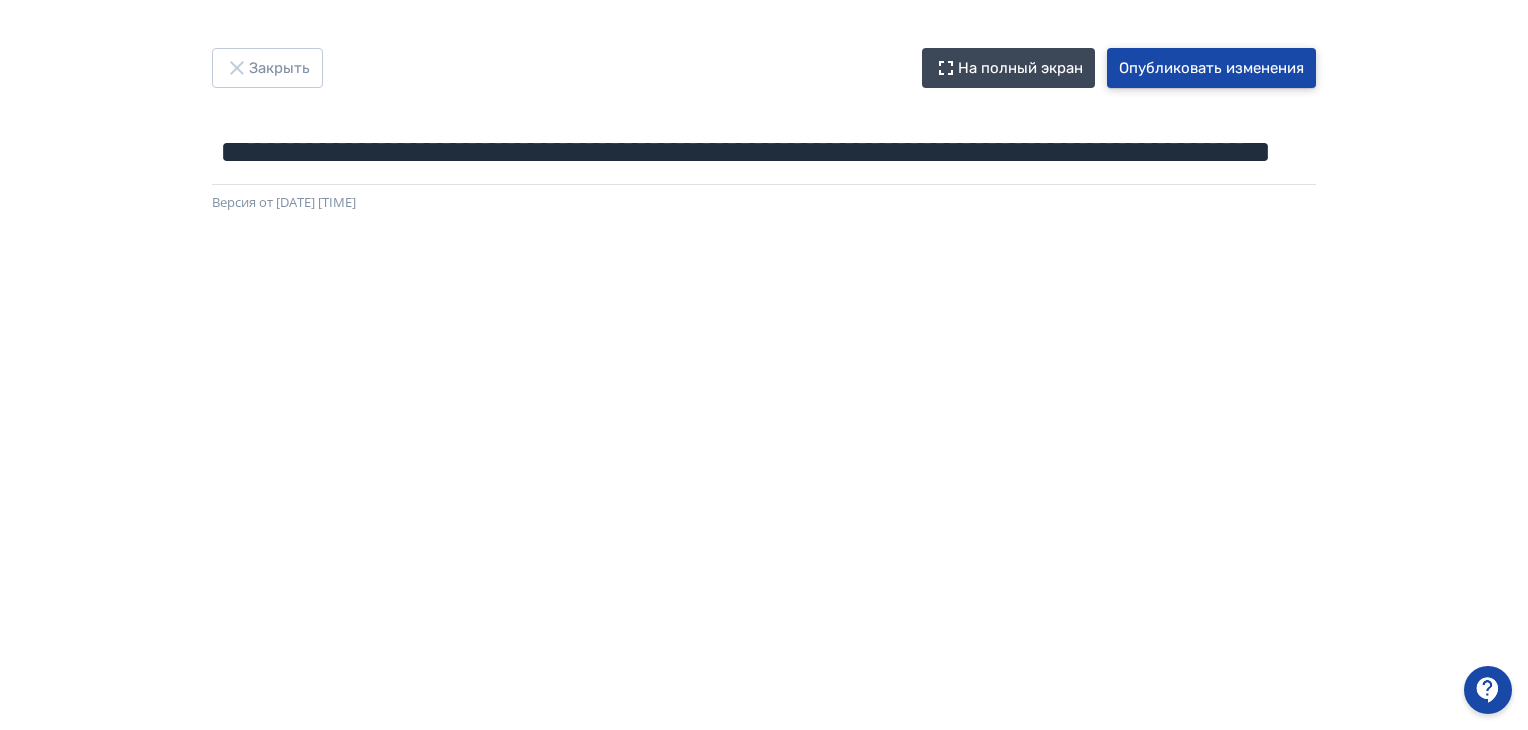 click on "Опубликовать изменения" at bounding box center (1211, 68) 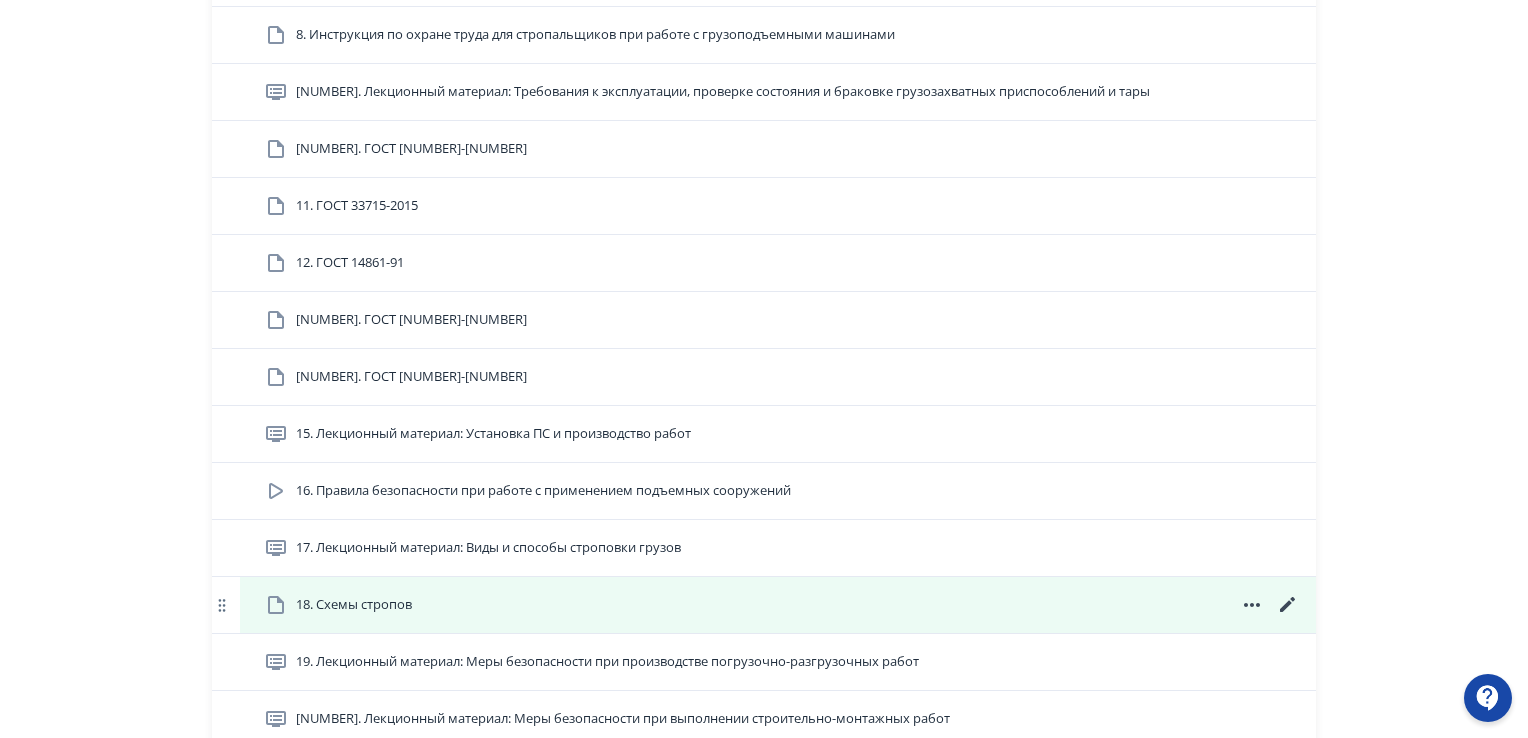 scroll, scrollTop: 1200, scrollLeft: 0, axis: vertical 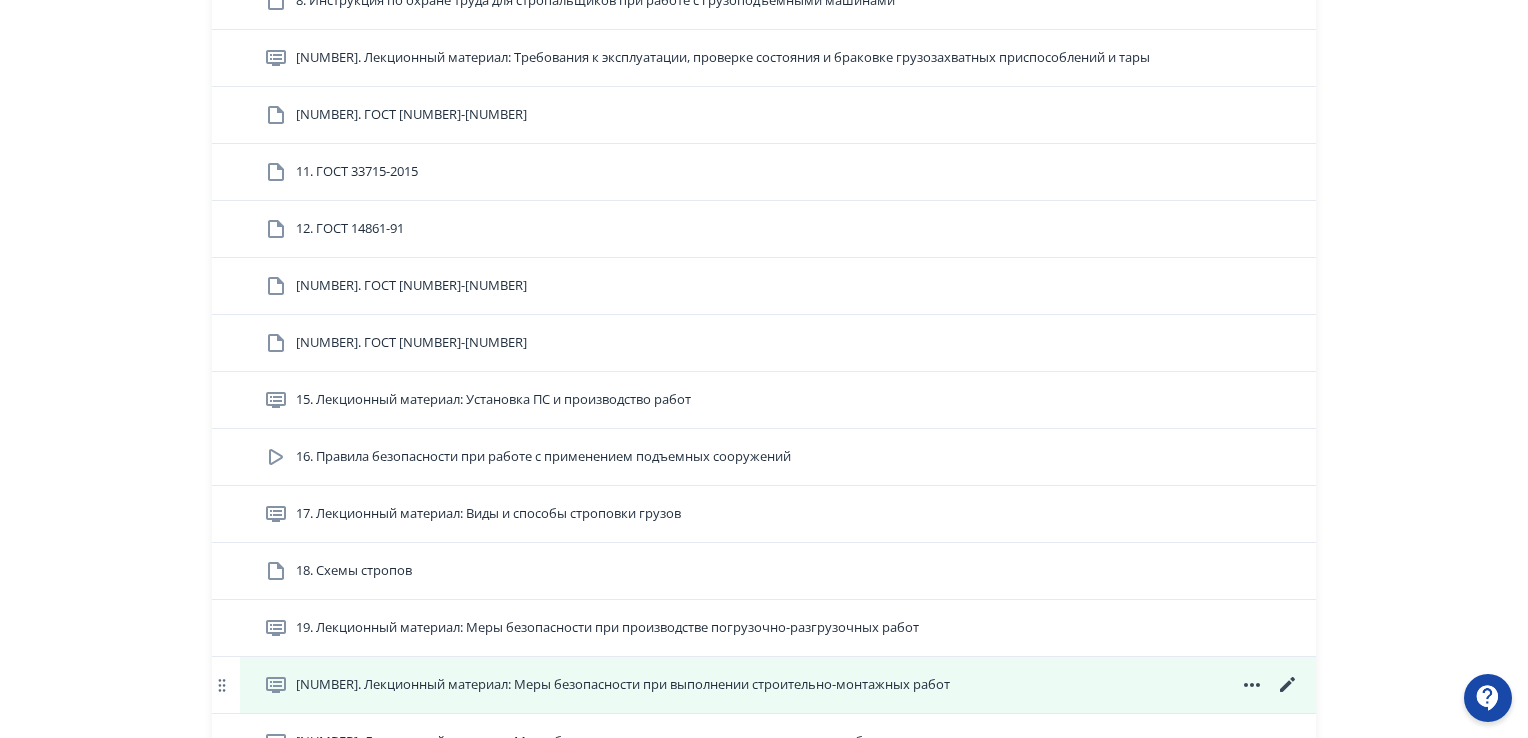 click 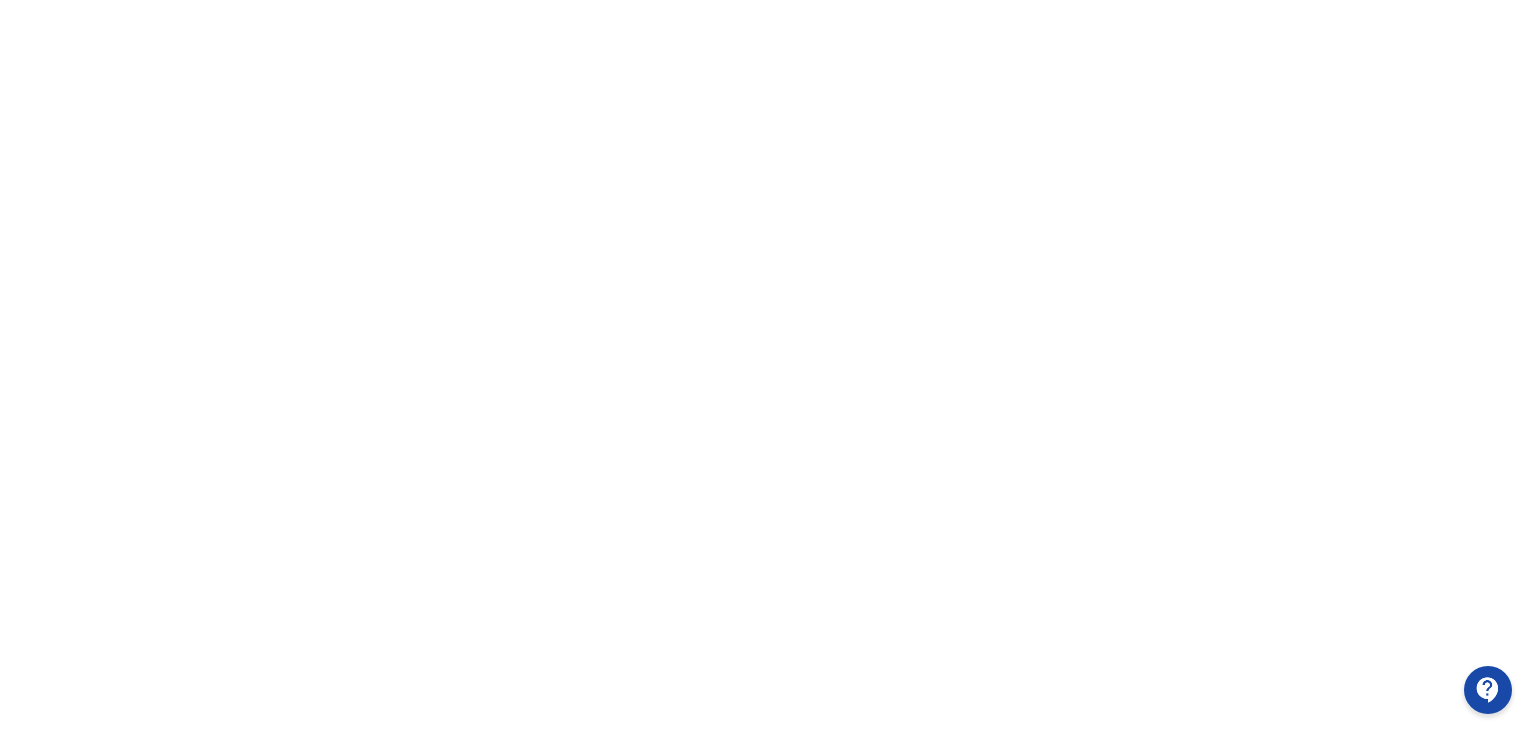 scroll, scrollTop: 422, scrollLeft: 0, axis: vertical 